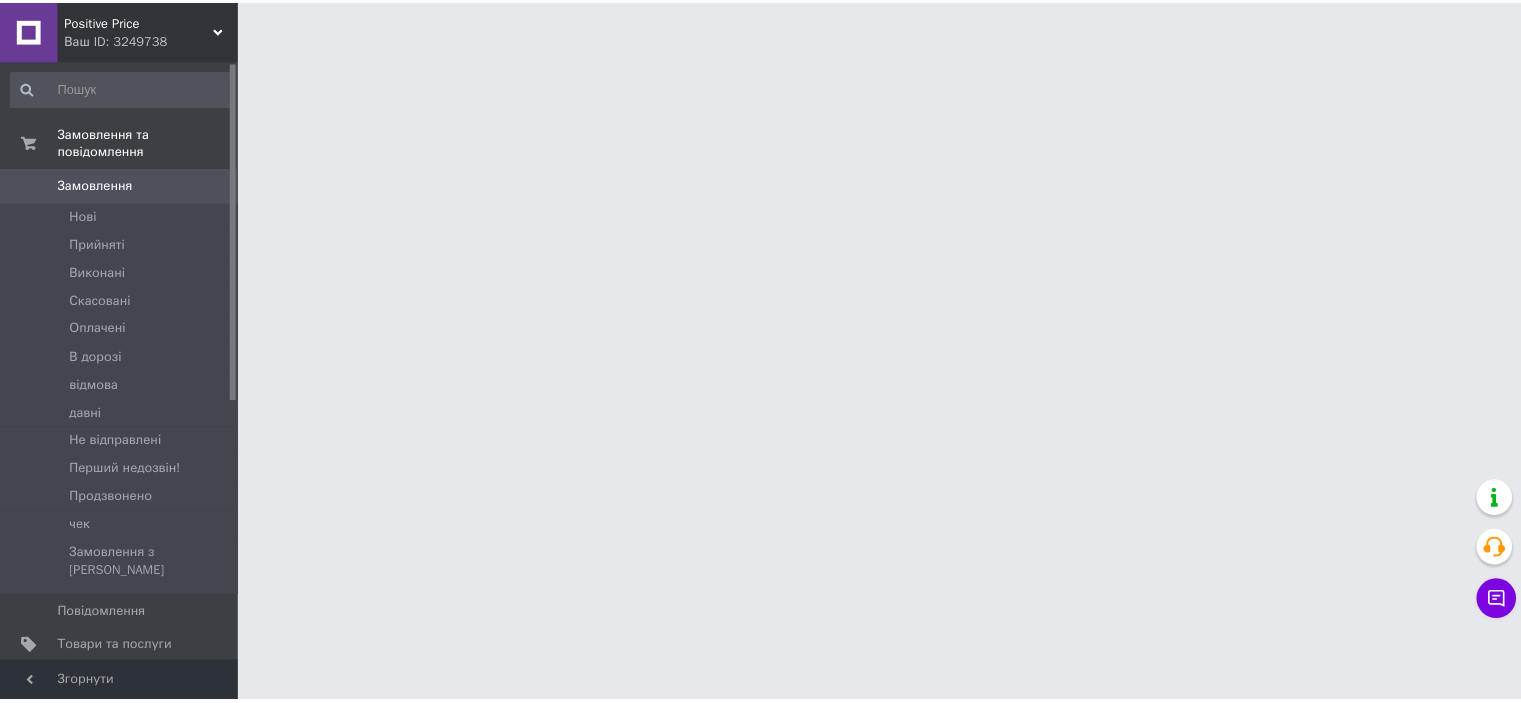 scroll, scrollTop: 0, scrollLeft: 0, axis: both 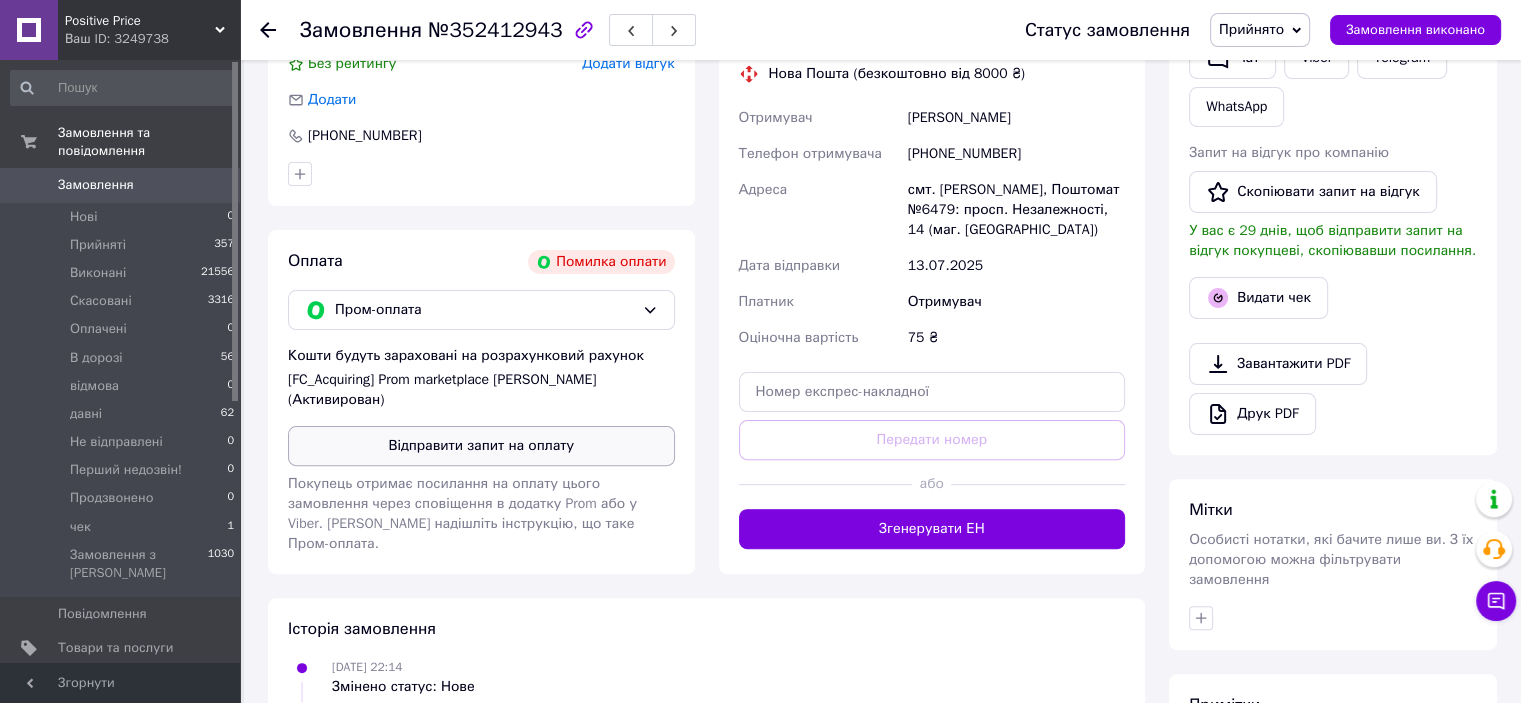 click on "Відправити запит на оплату" at bounding box center (481, 446) 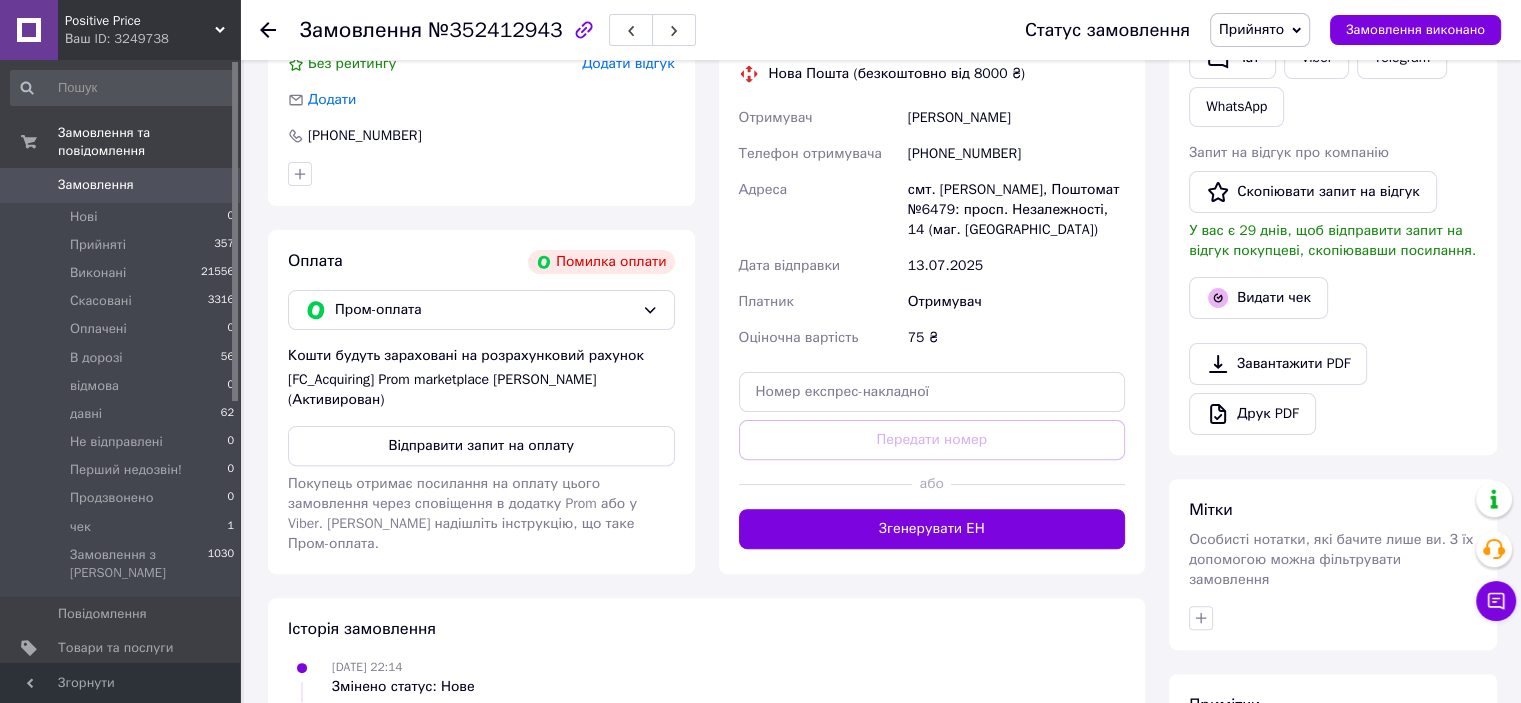 click on "Відправити запит на оплату Покупець отримає посилання на оплату цього замовлення через сповіщення в додатку Prom або у Viber. Або надішліть інструкцію, що таке Пром-оплата." at bounding box center [481, 490] 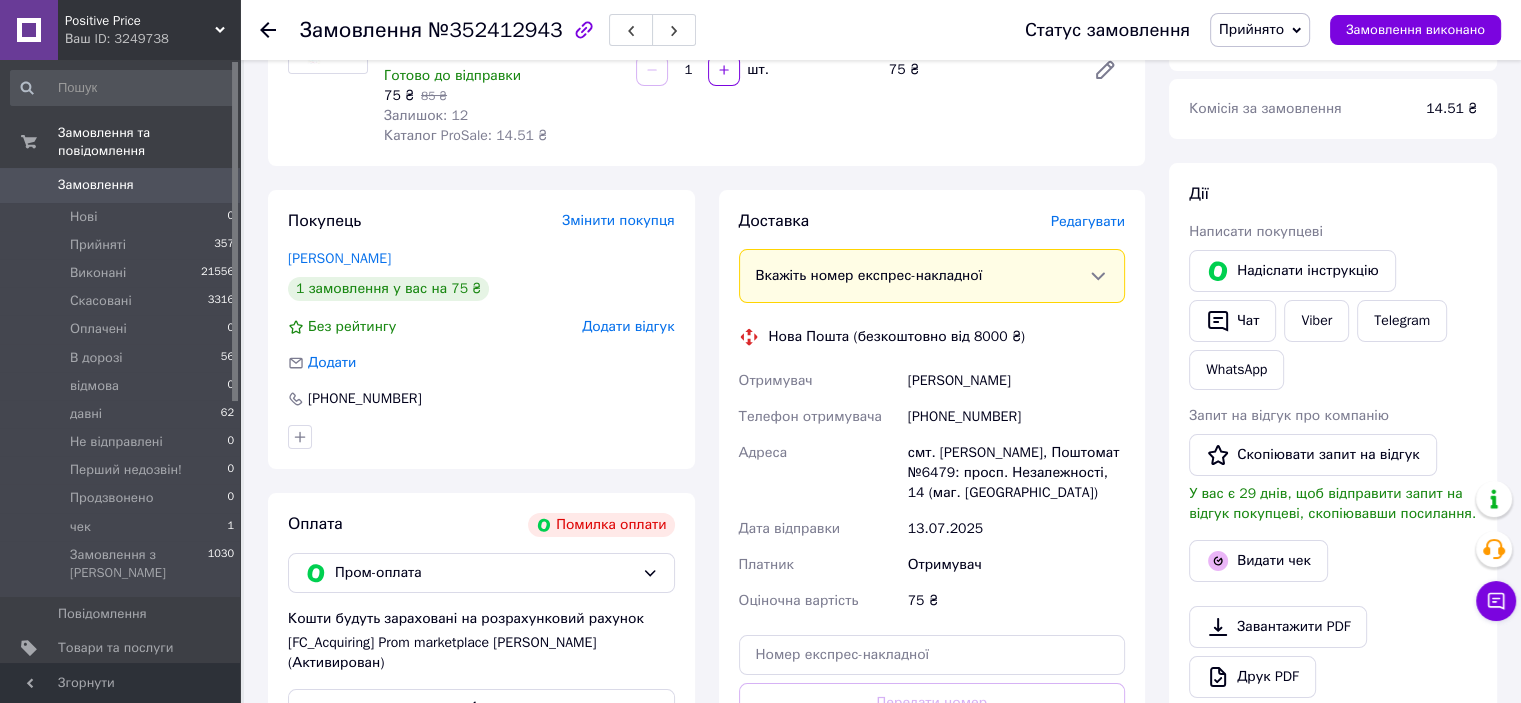 scroll, scrollTop: 200, scrollLeft: 0, axis: vertical 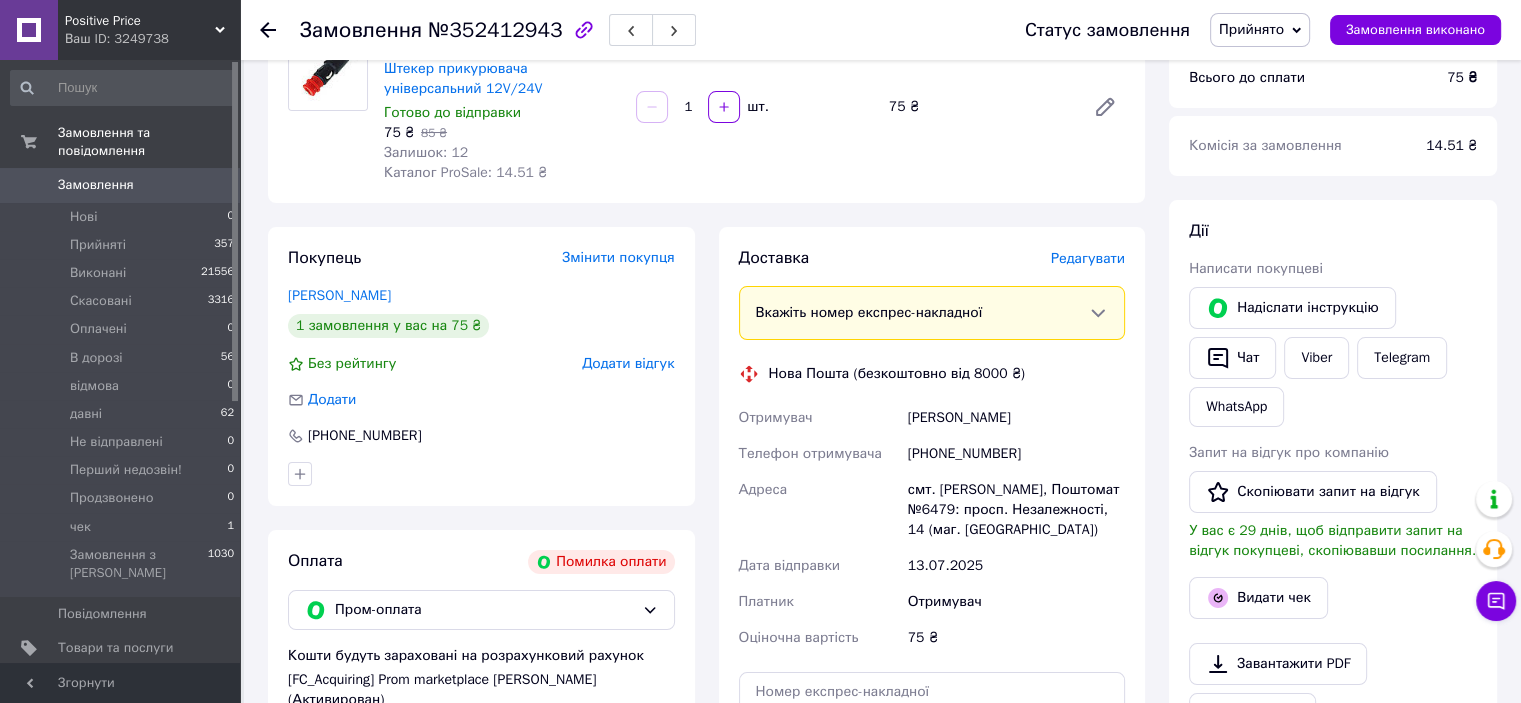 drag, startPoint x: 1272, startPoint y: 308, endPoint x: 1323, endPoint y: 303, distance: 51.24451 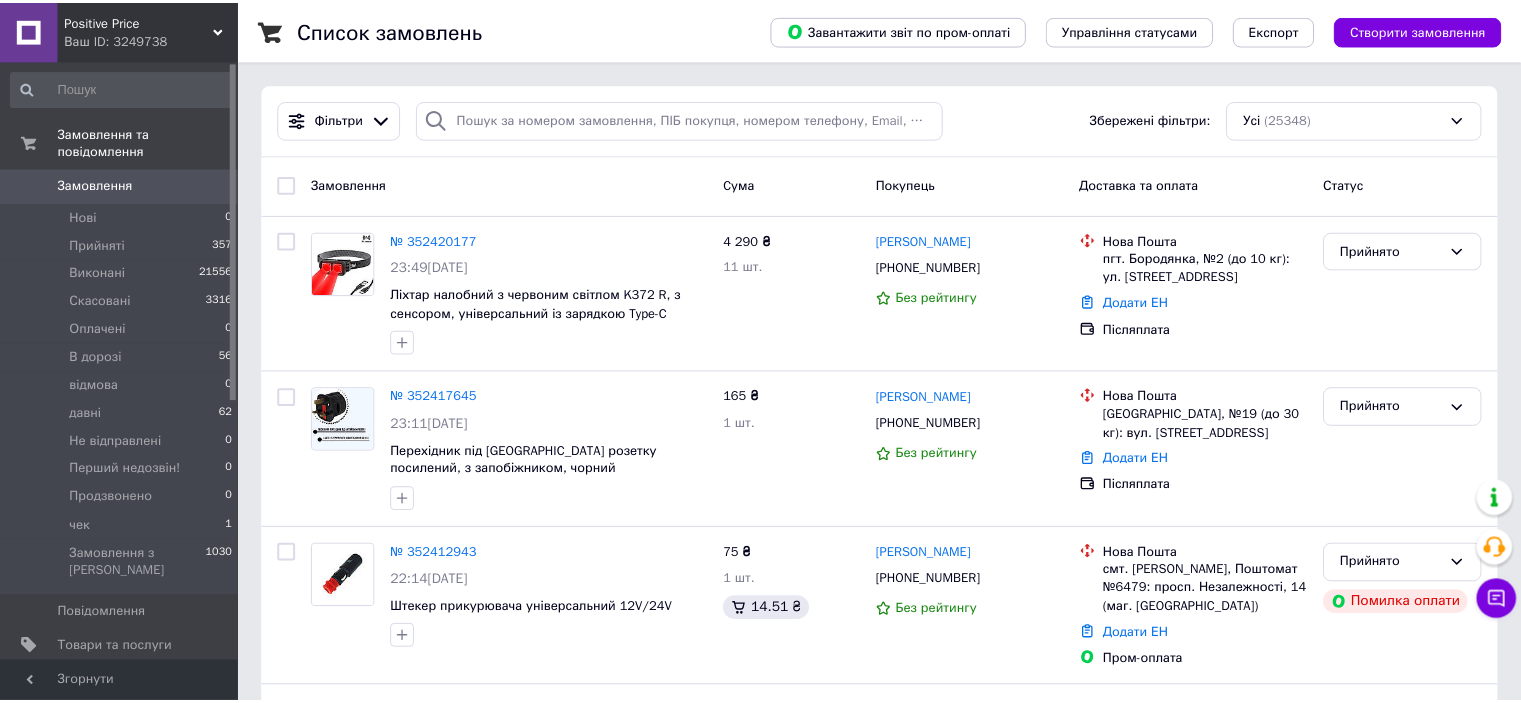 scroll, scrollTop: 0, scrollLeft: 0, axis: both 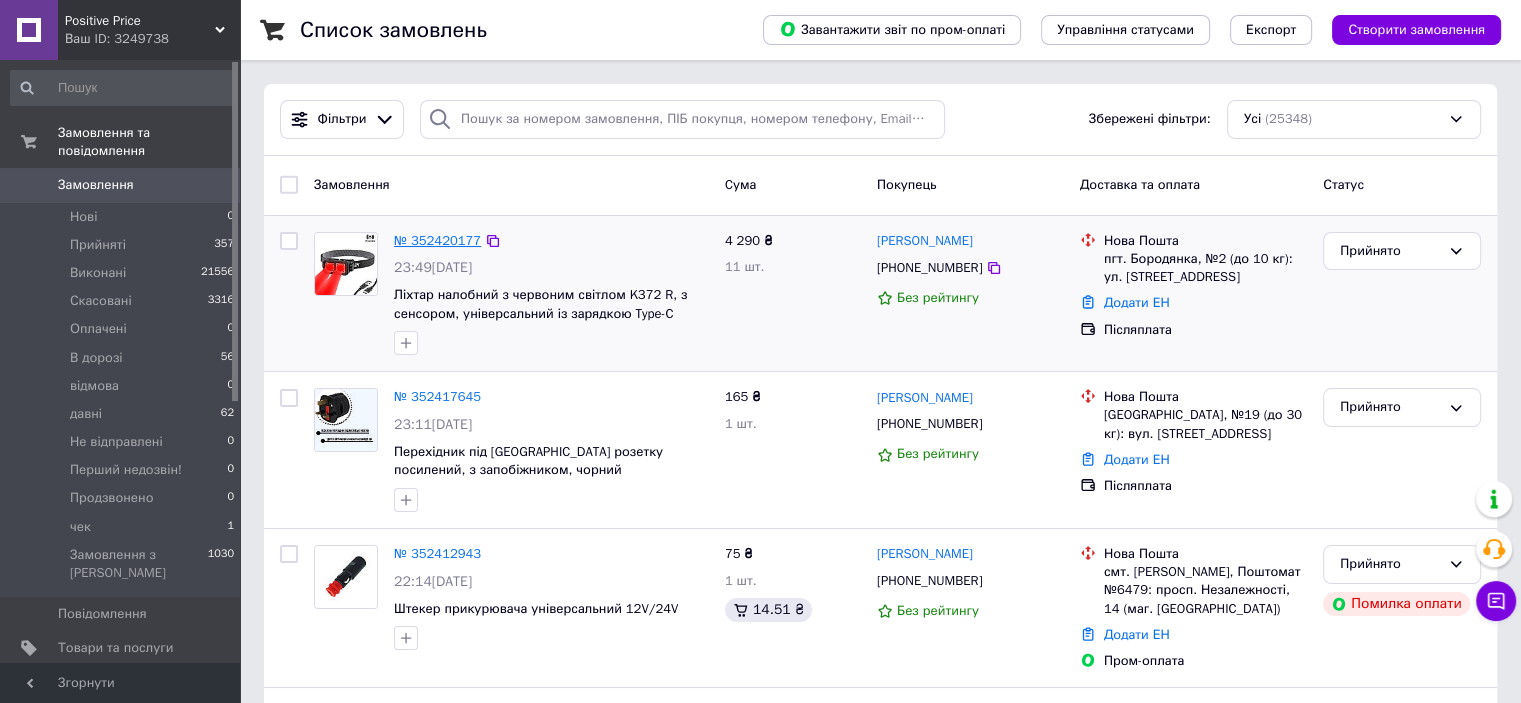 click on "№ 352420177" at bounding box center (437, 240) 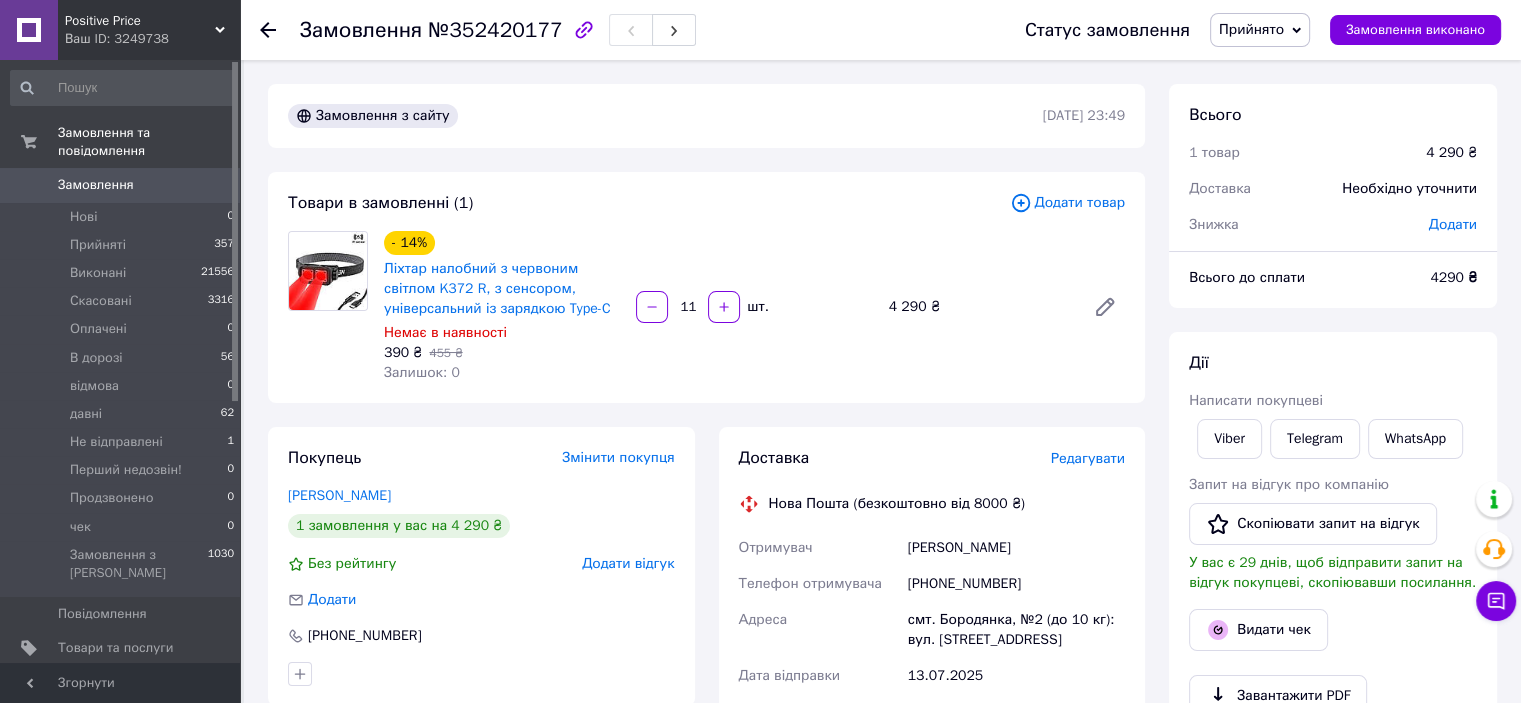 scroll, scrollTop: 100, scrollLeft: 0, axis: vertical 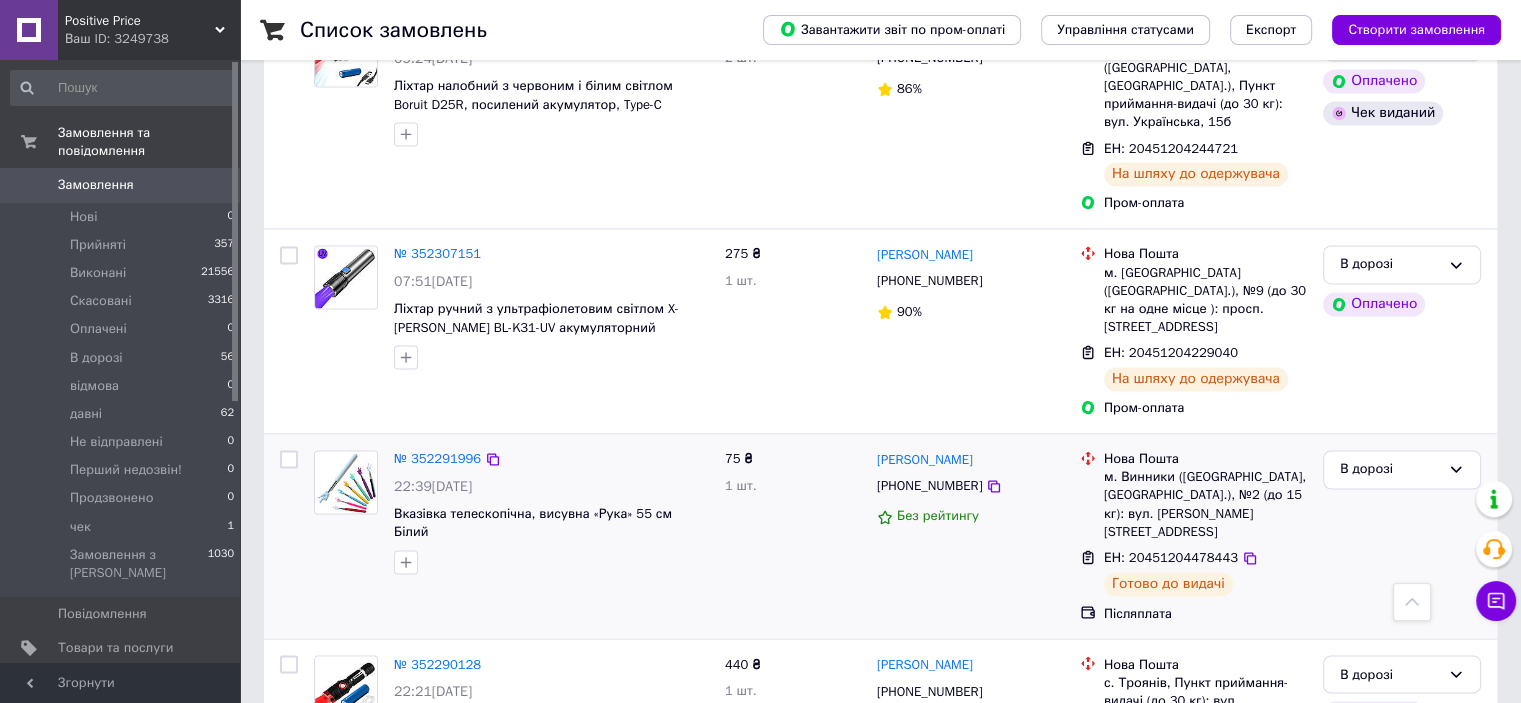 drag, startPoint x: 440, startPoint y: 287, endPoint x: 465, endPoint y: 312, distance: 35.35534 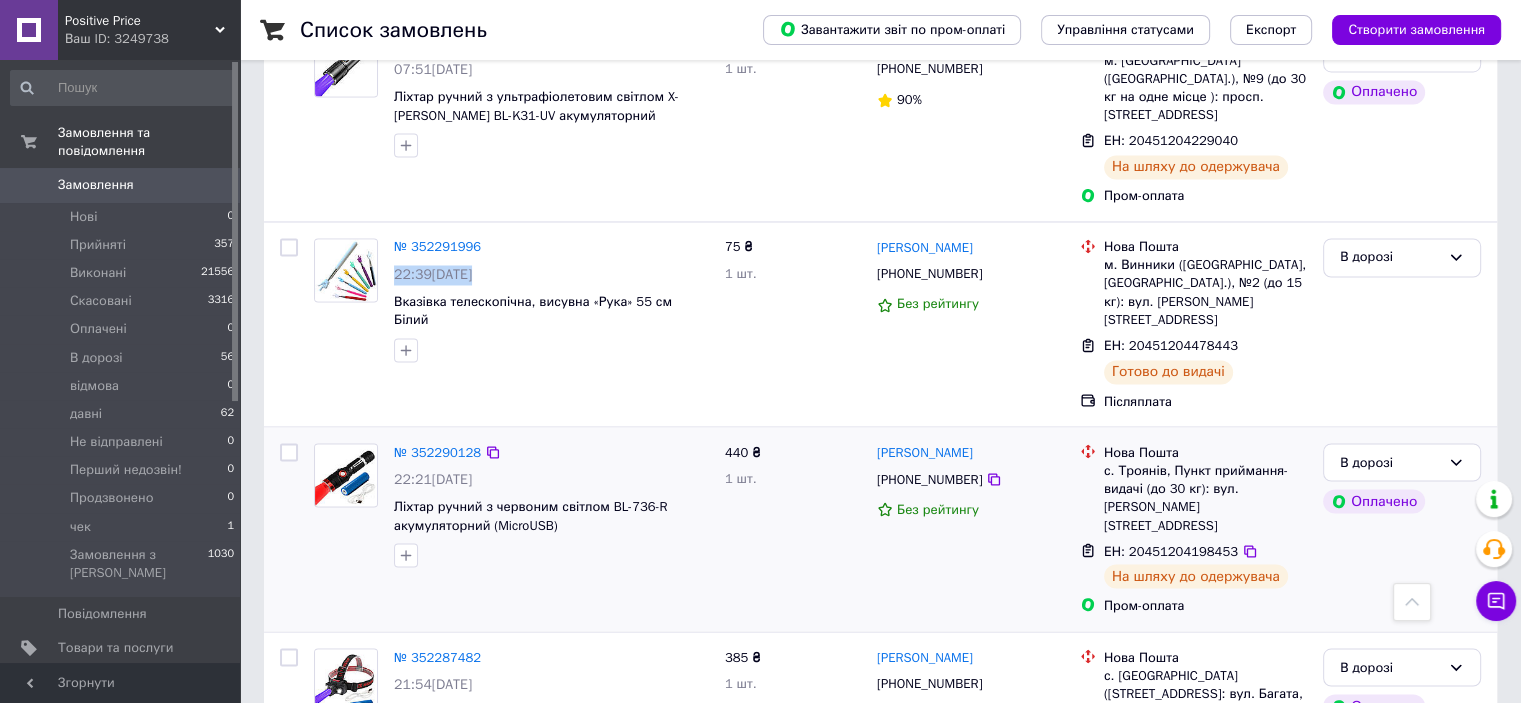 scroll, scrollTop: 3500, scrollLeft: 0, axis: vertical 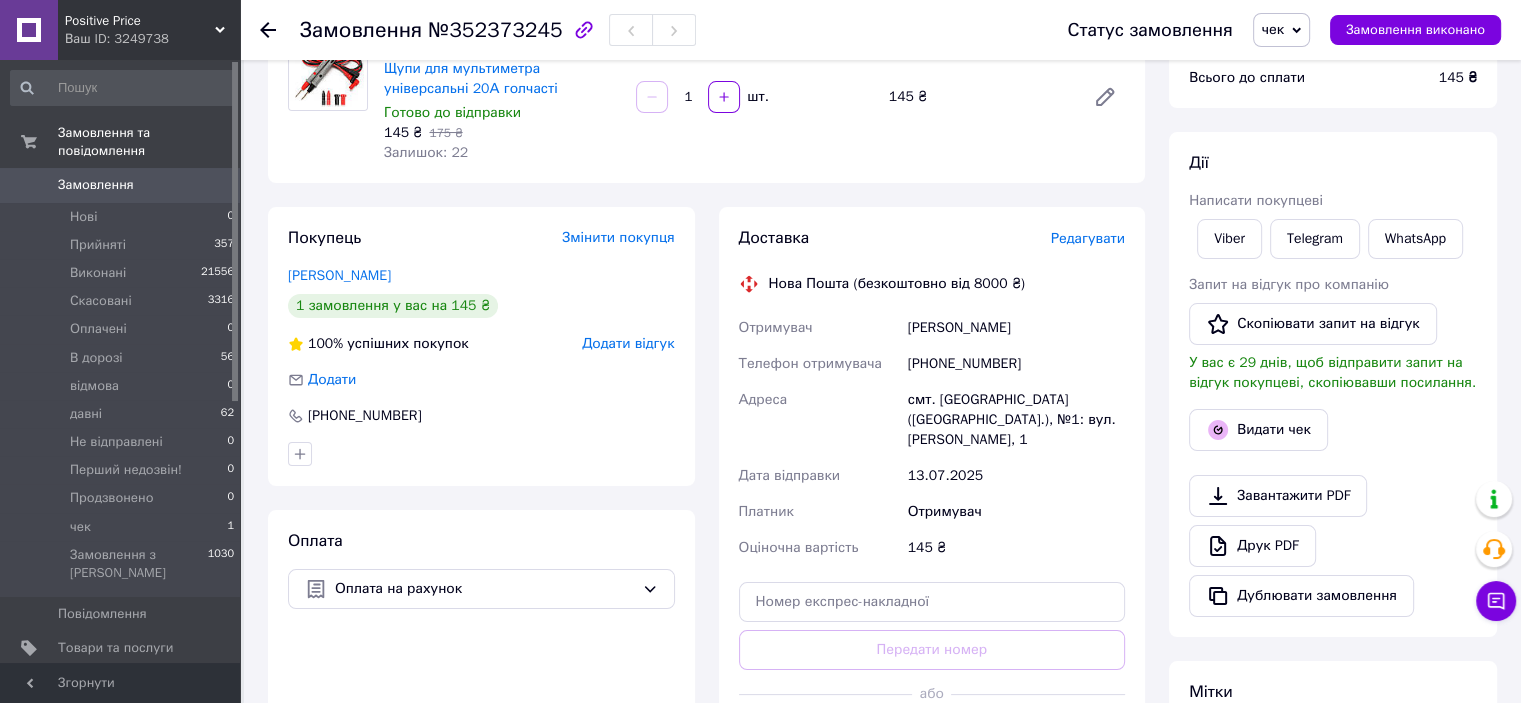 click on "Редагувати" at bounding box center (1088, 238) 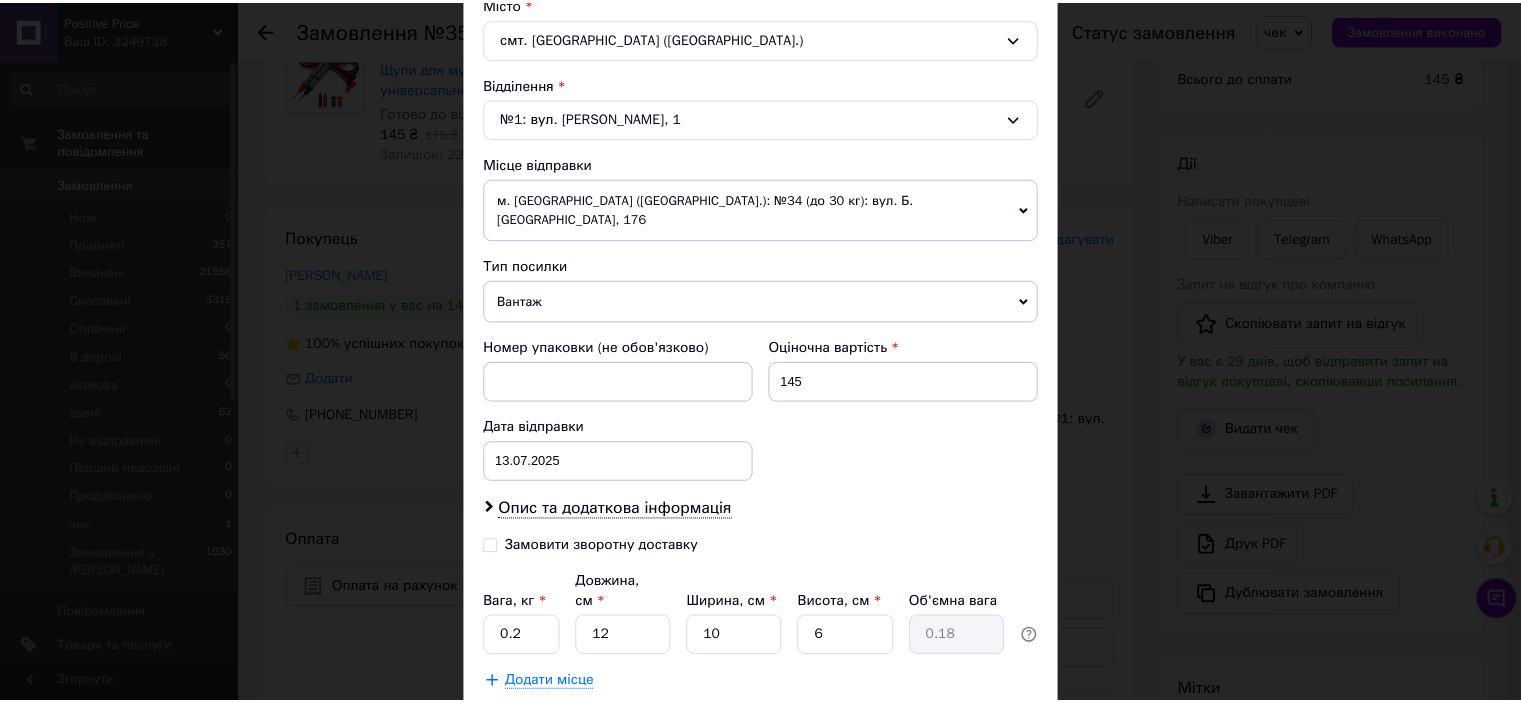 scroll, scrollTop: 655, scrollLeft: 0, axis: vertical 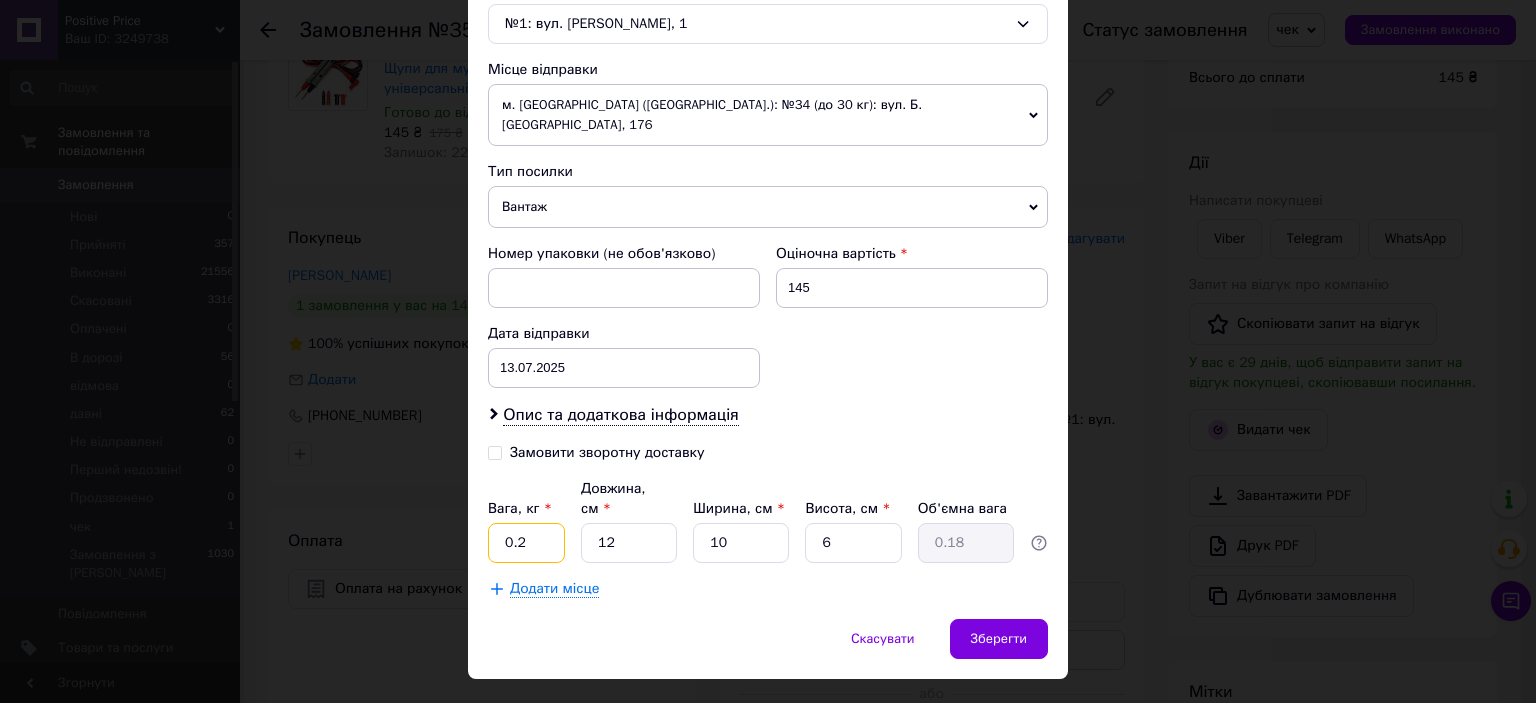 click on "0.2" at bounding box center (526, 543) 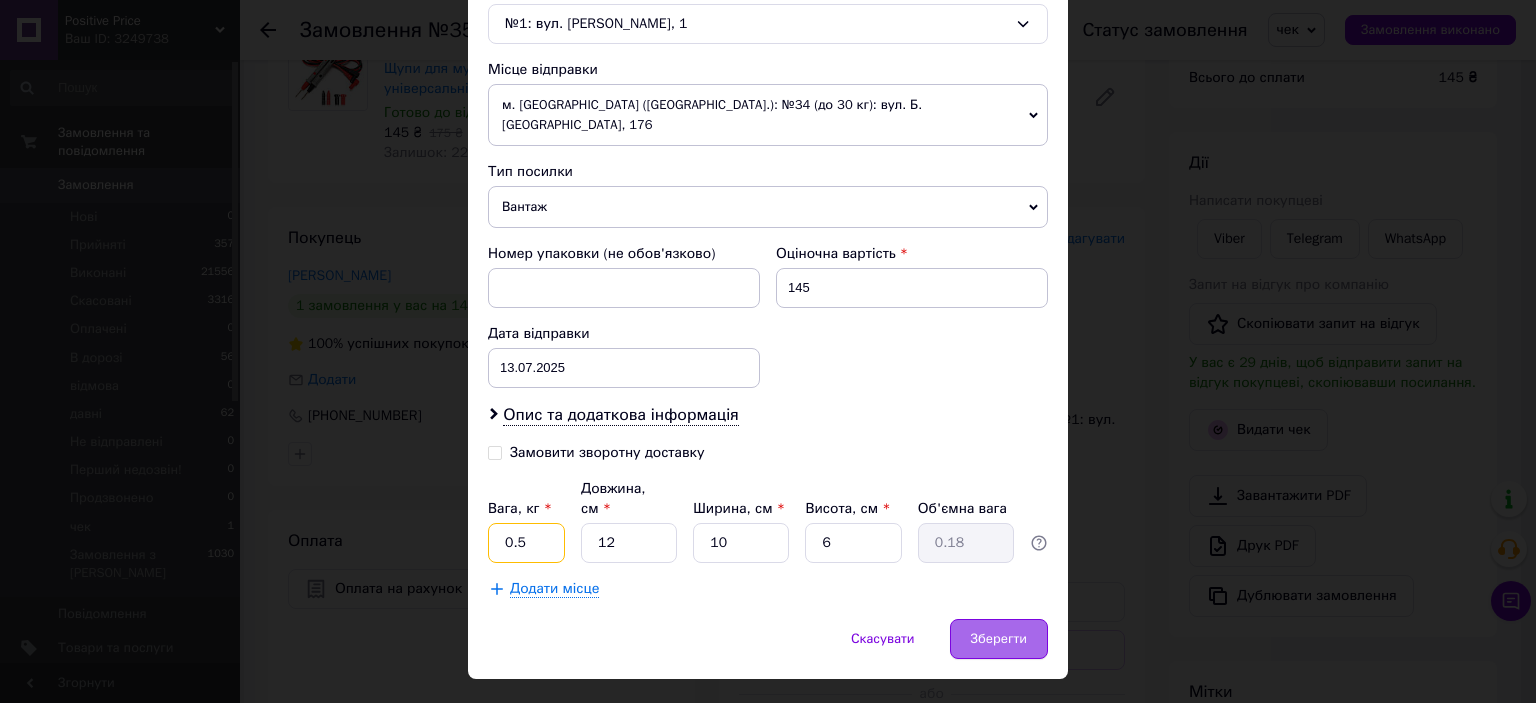 type on "0.5" 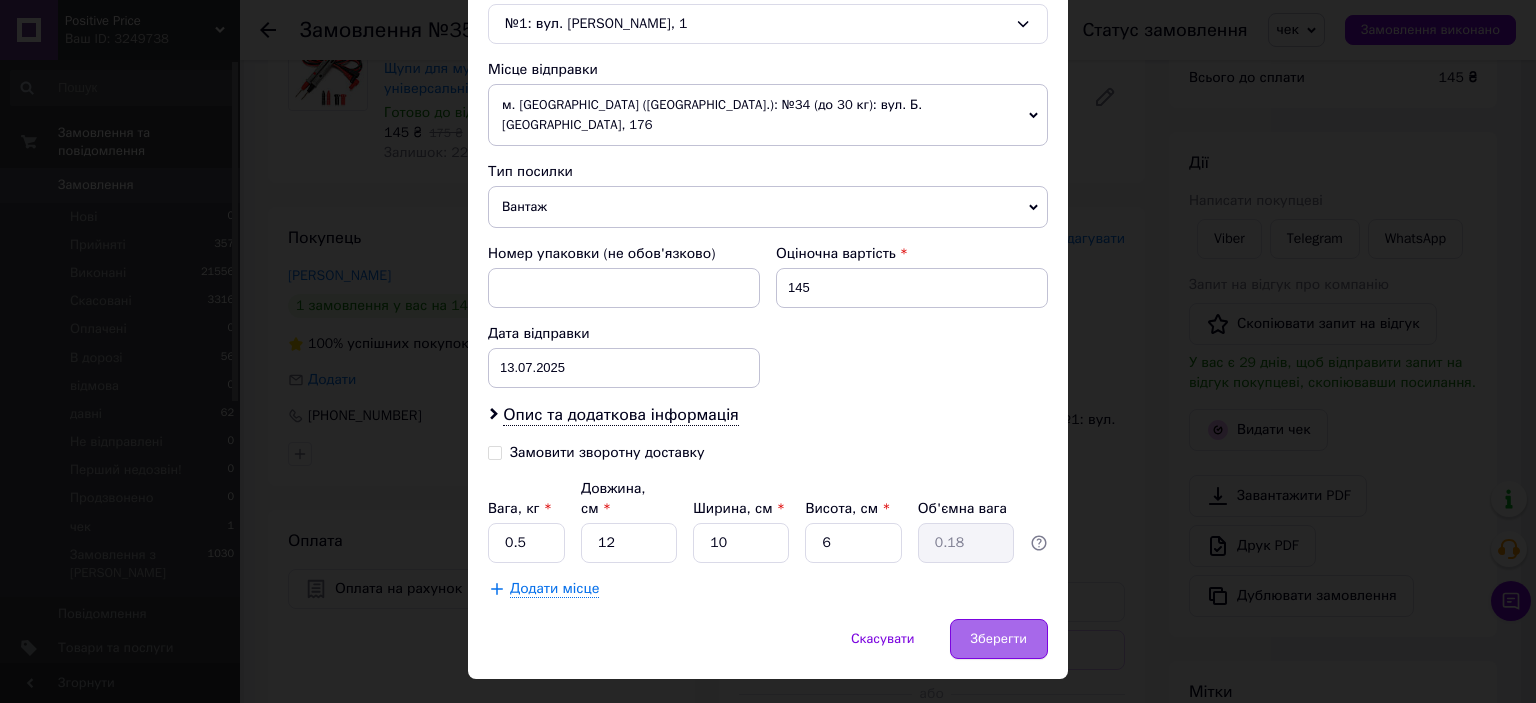 click on "Зберегти" at bounding box center (999, 639) 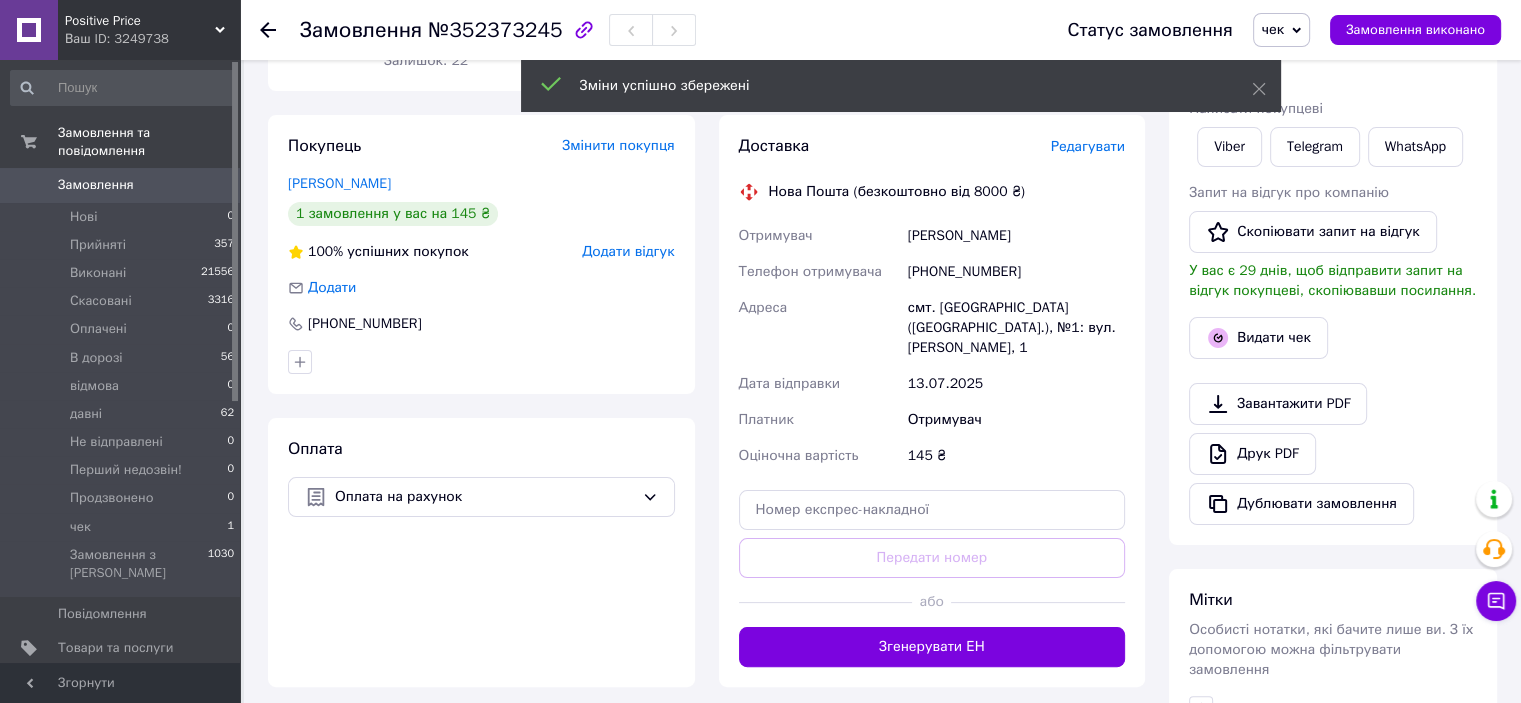 scroll, scrollTop: 400, scrollLeft: 0, axis: vertical 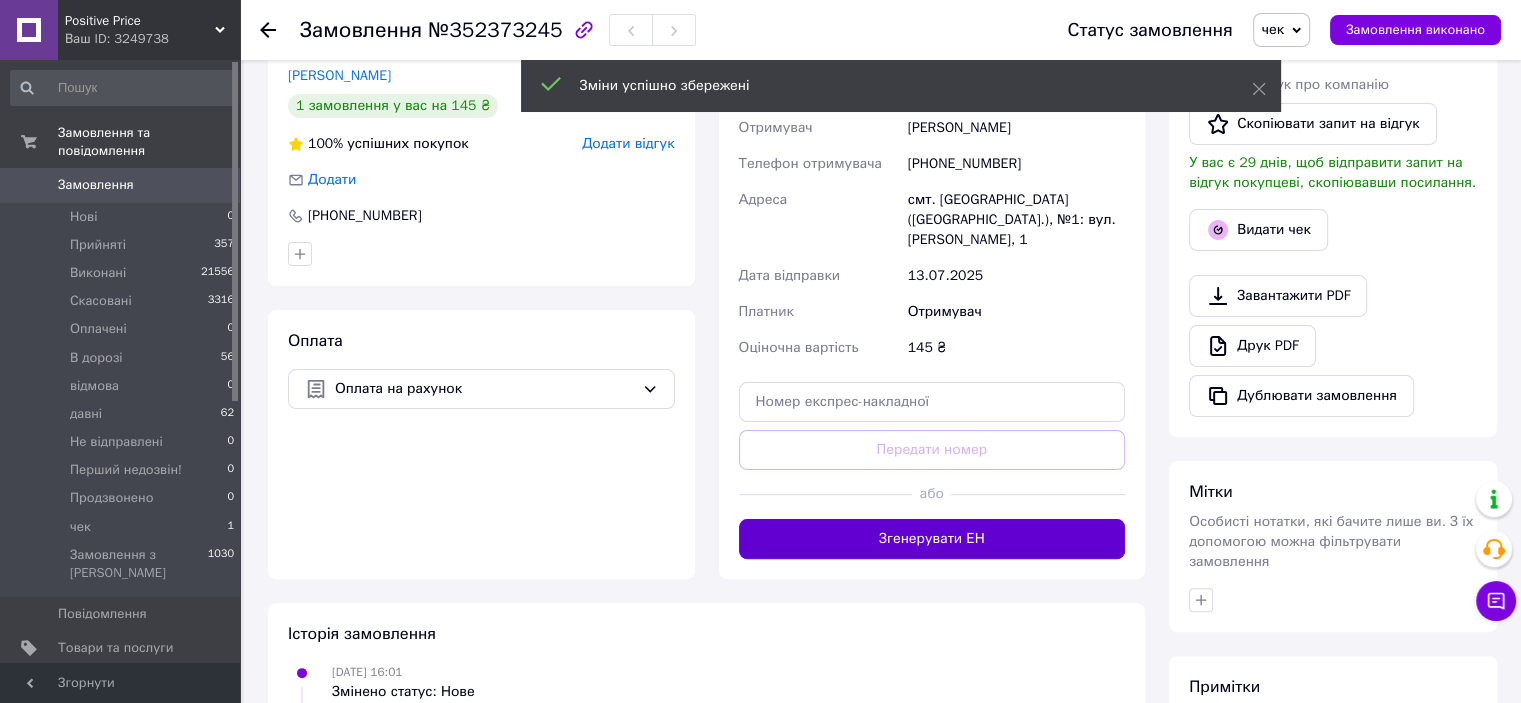 click on "Згенерувати ЕН" at bounding box center [932, 539] 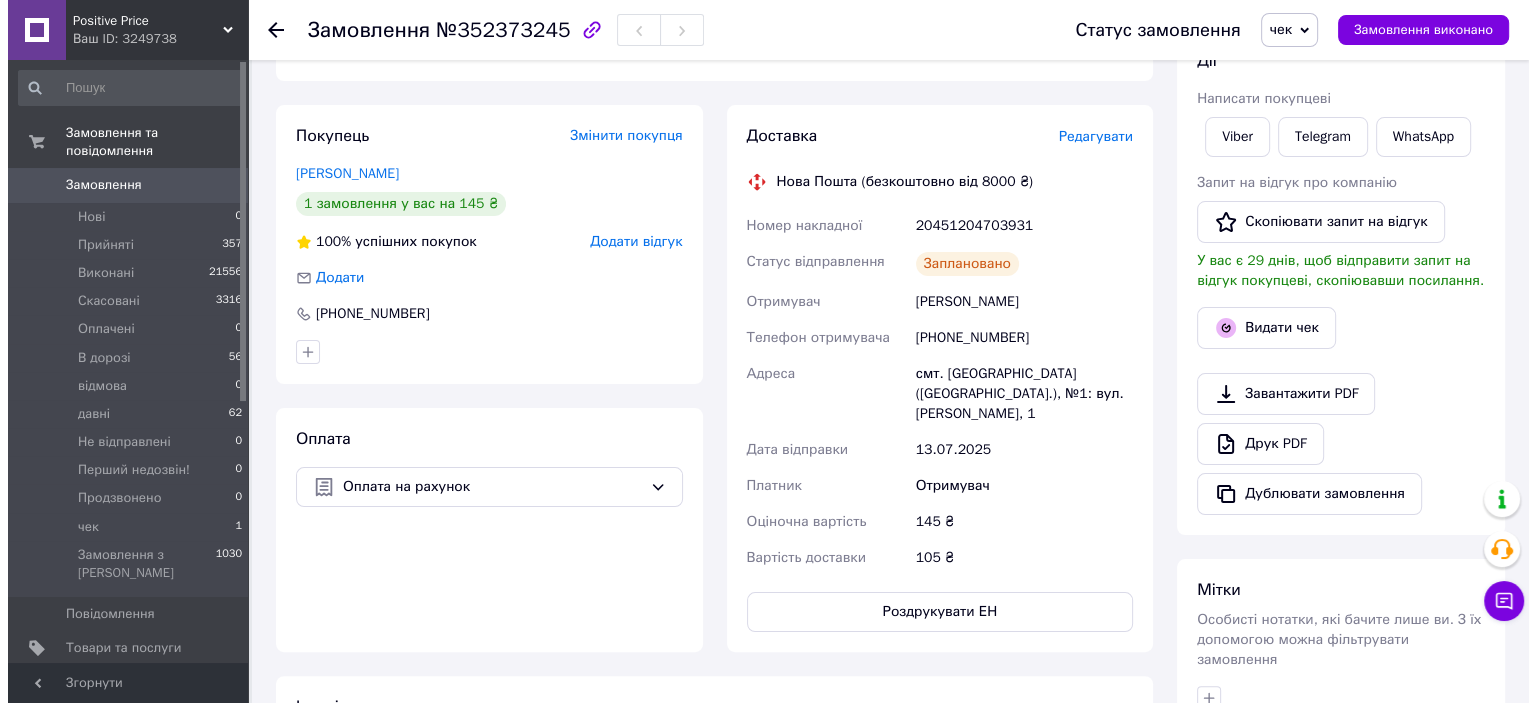 scroll, scrollTop: 200, scrollLeft: 0, axis: vertical 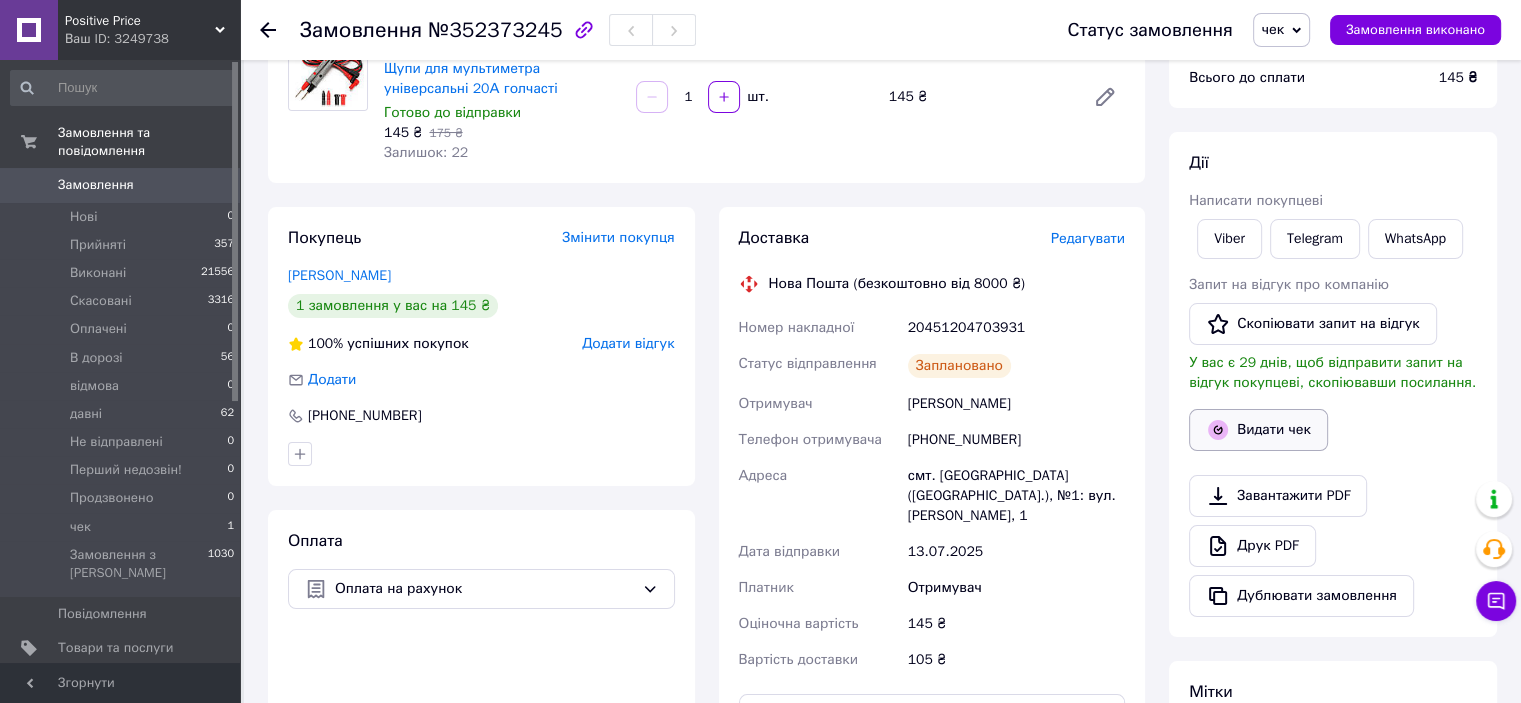 click on "Видати чек" at bounding box center (1258, 430) 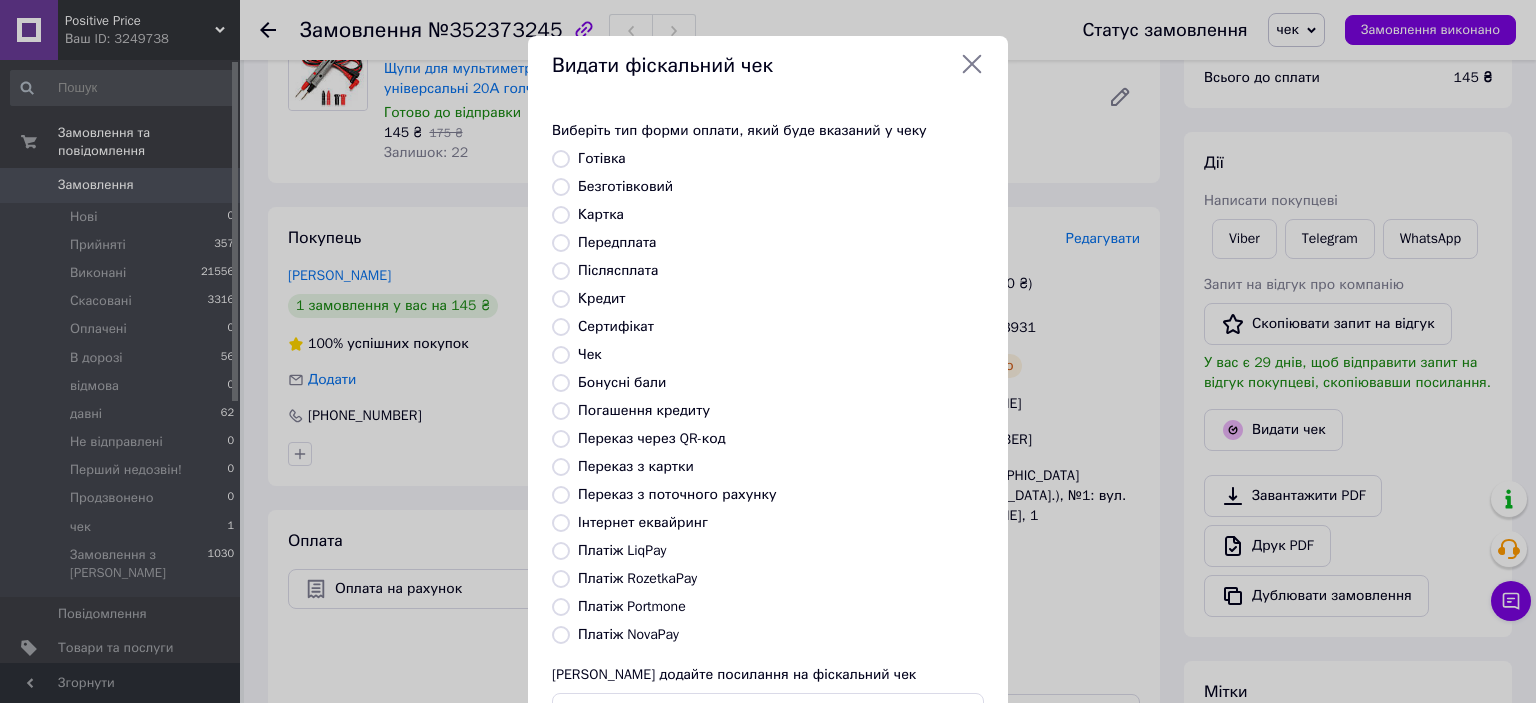 click on "Переказ з картки" at bounding box center (561, 467) 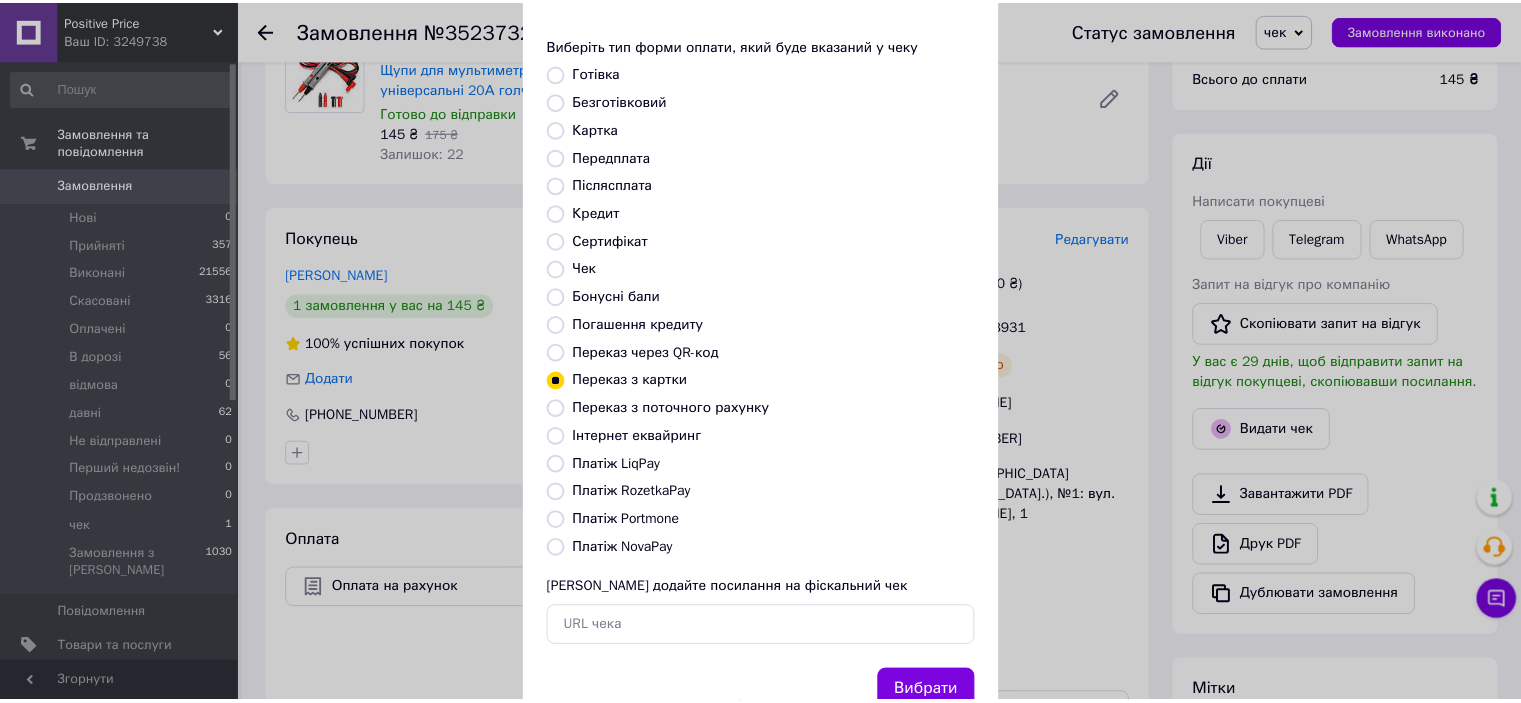 scroll, scrollTop: 155, scrollLeft: 0, axis: vertical 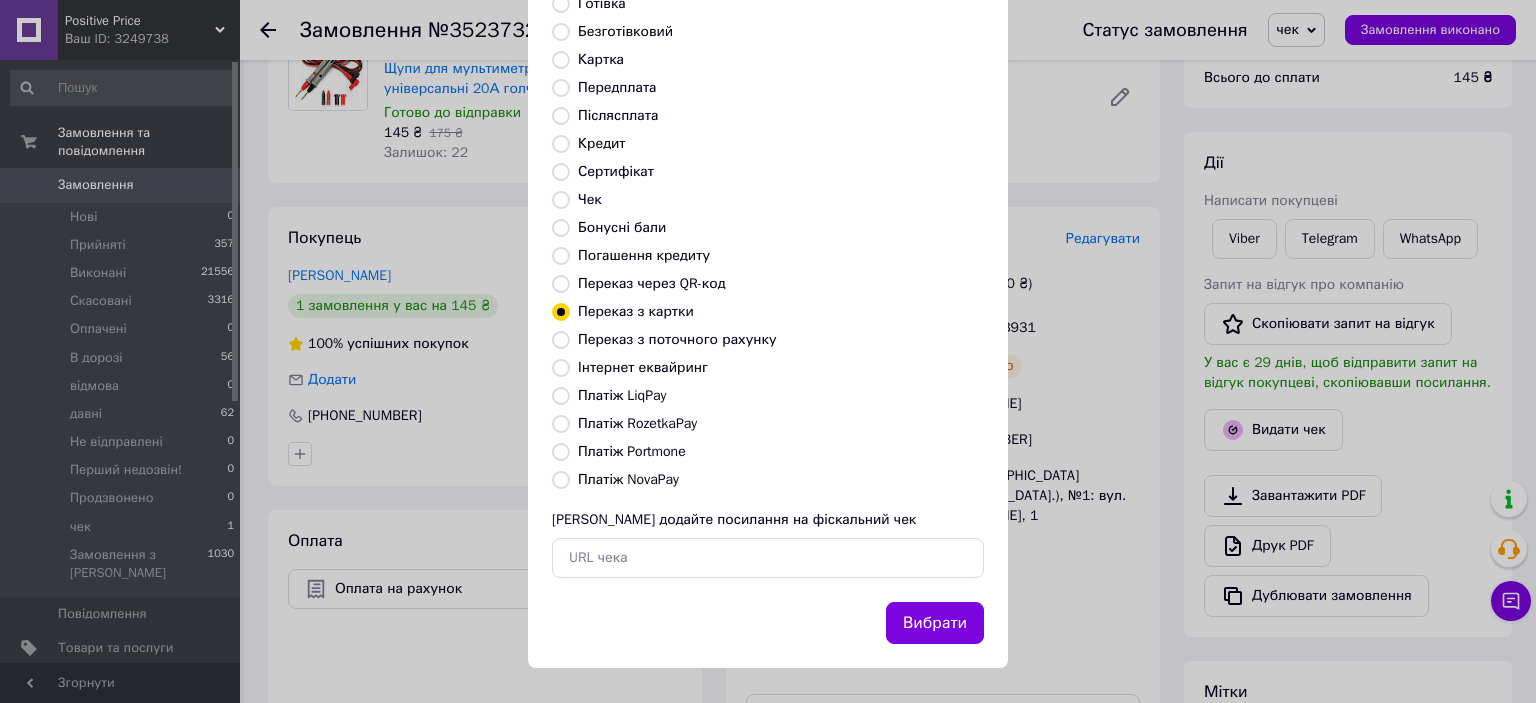 drag, startPoint x: 932, startPoint y: 619, endPoint x: 1038, endPoint y: 603, distance: 107.200745 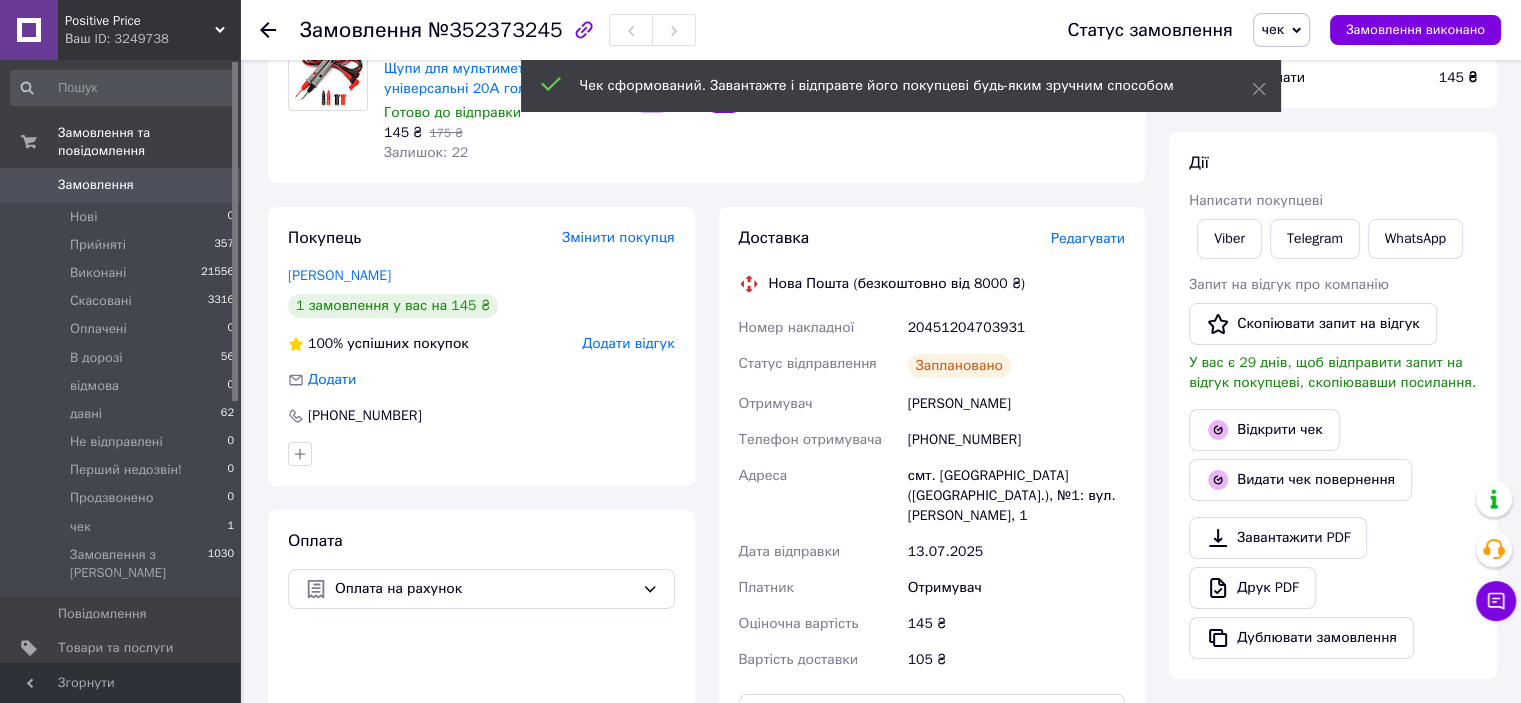 click on "чек" at bounding box center (1281, 30) 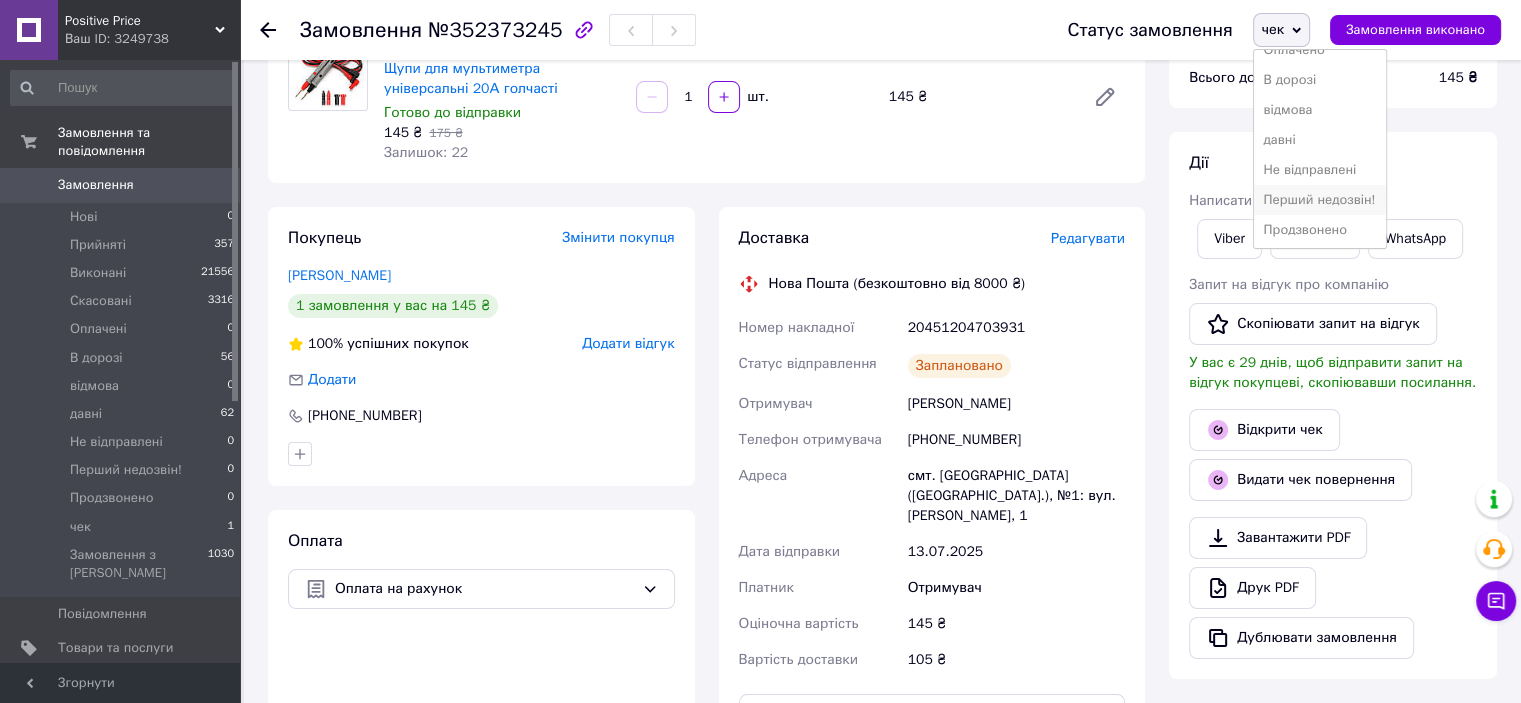 scroll, scrollTop: 112, scrollLeft: 0, axis: vertical 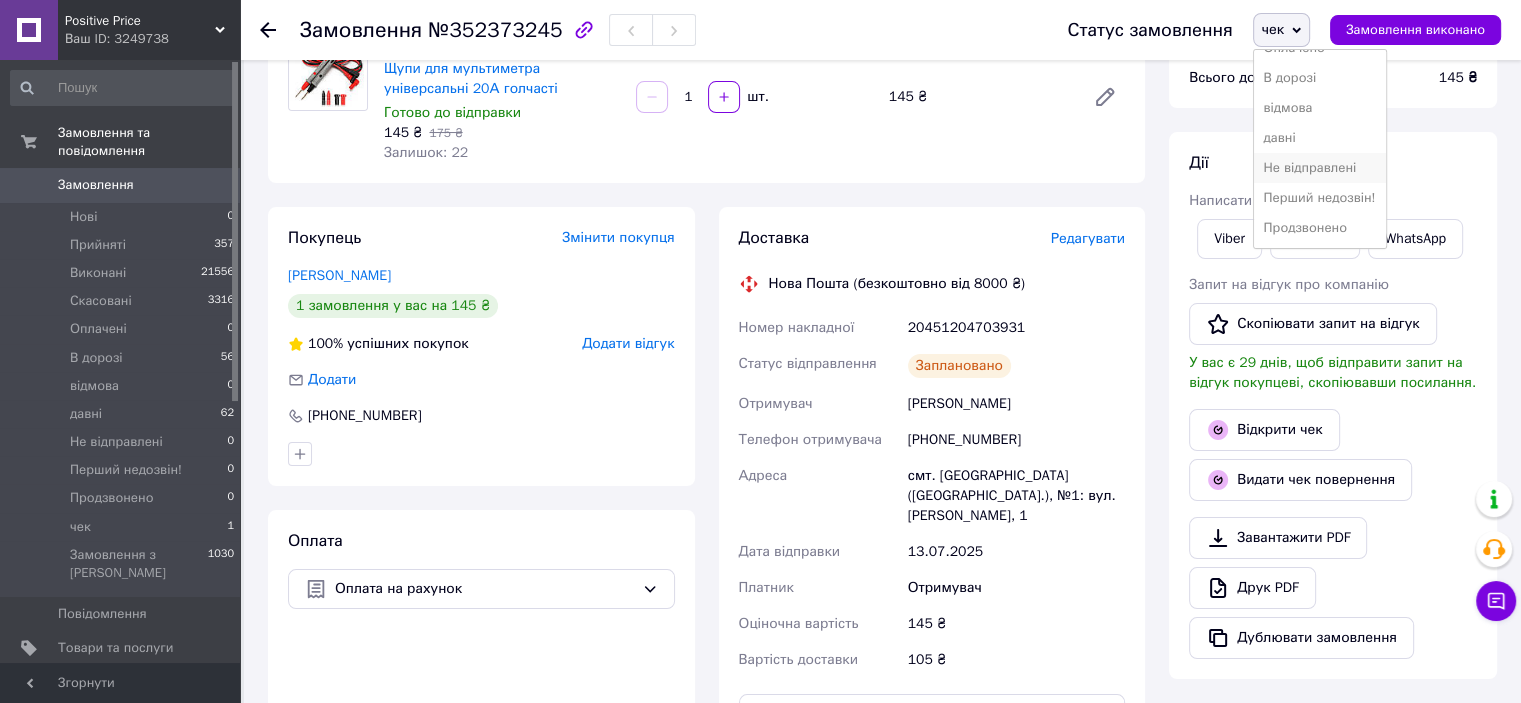 click on "Не відправлені" at bounding box center (1320, 168) 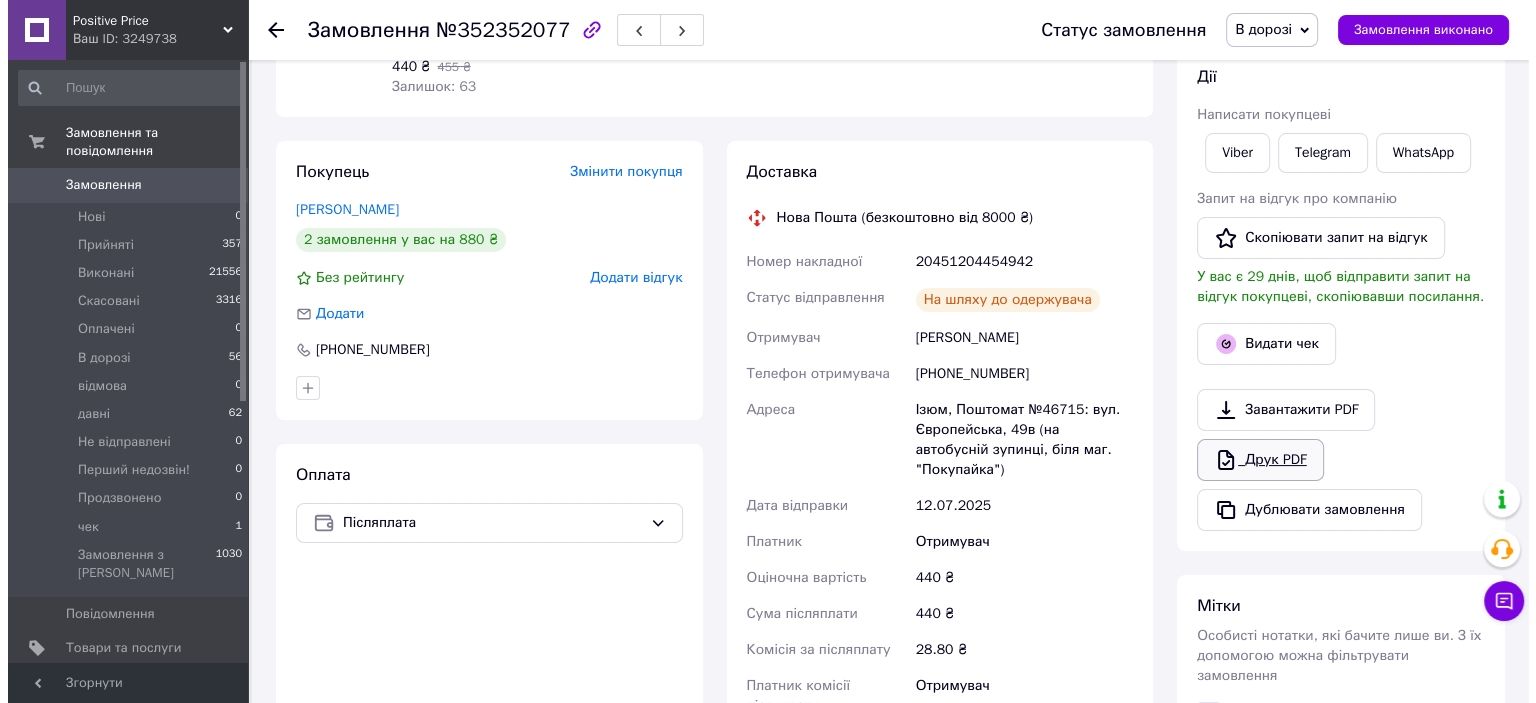 scroll, scrollTop: 400, scrollLeft: 0, axis: vertical 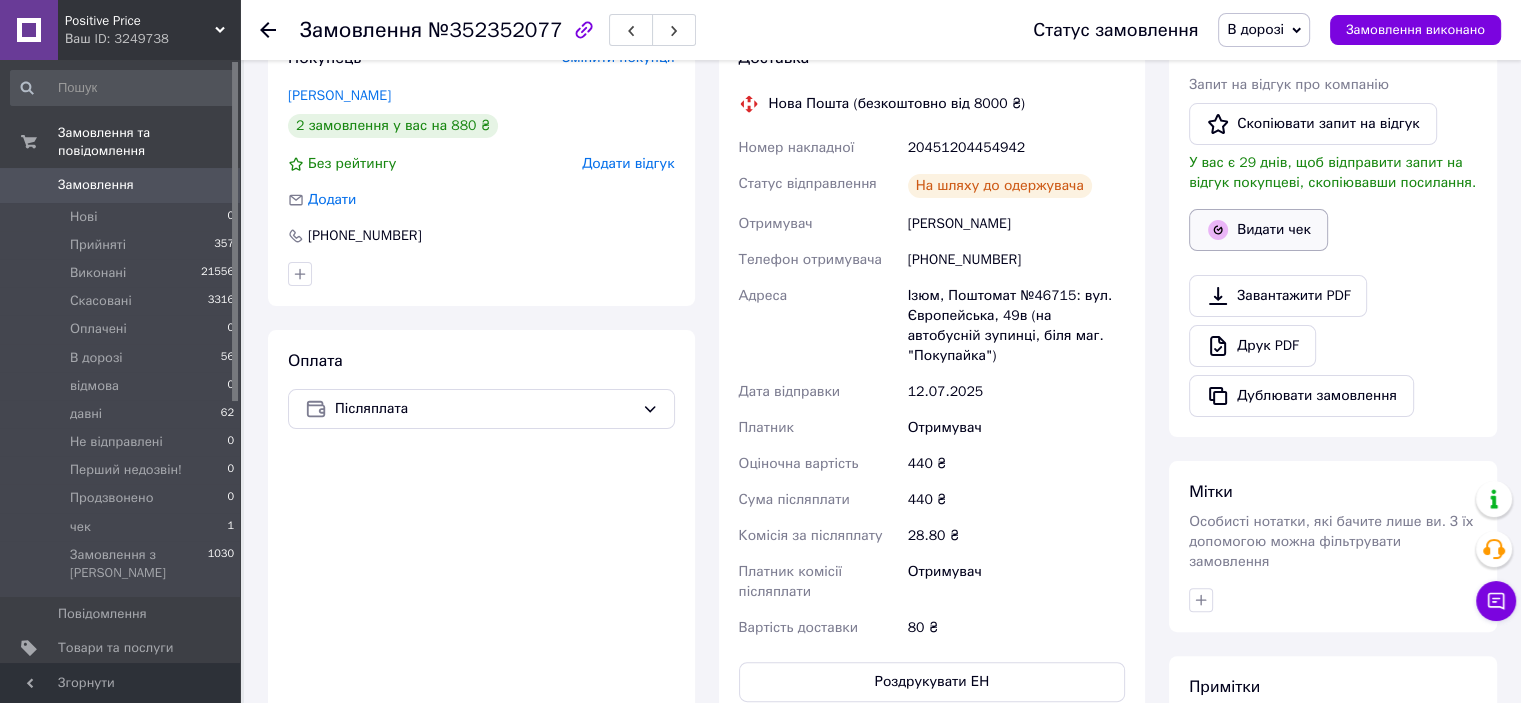click on "Видати чек" at bounding box center [1258, 230] 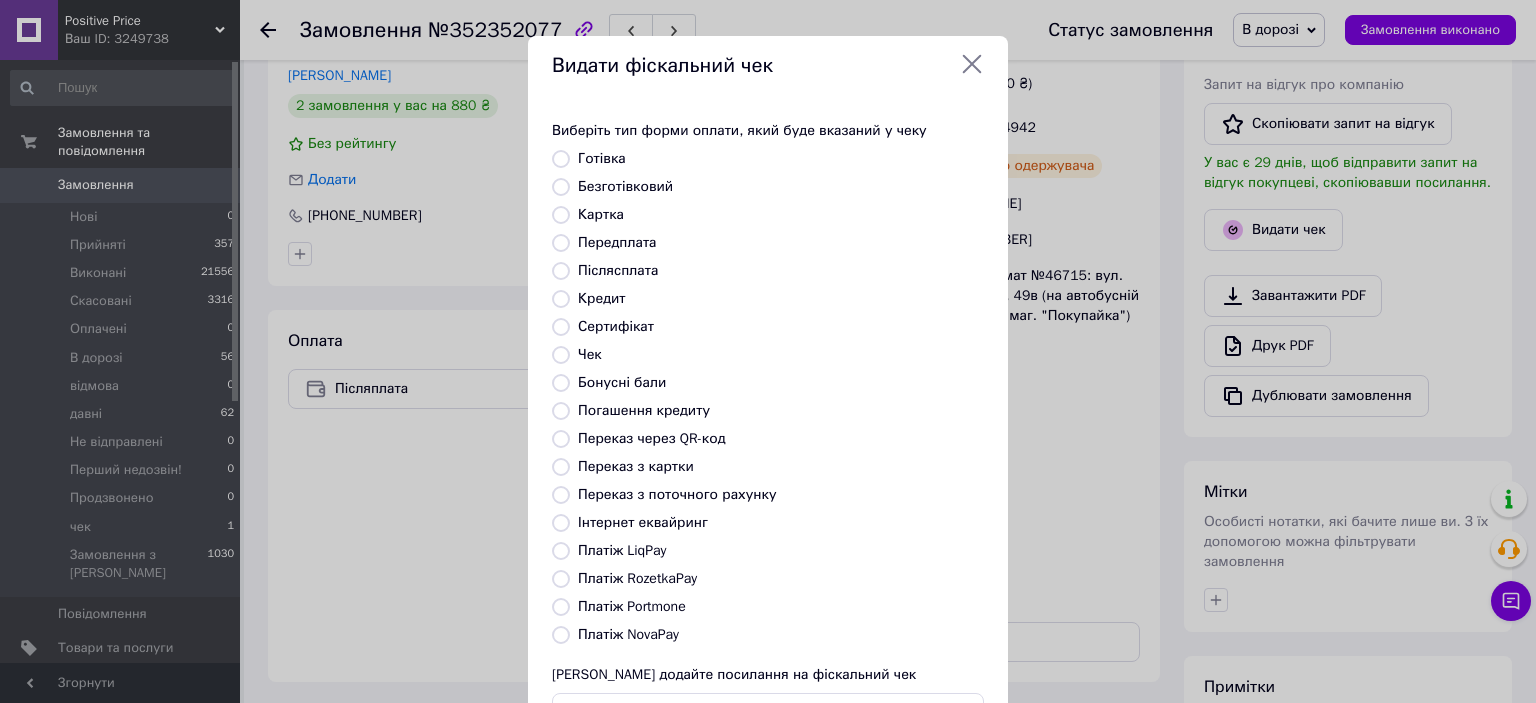 click on "Платіж NovaPay" at bounding box center (561, 635) 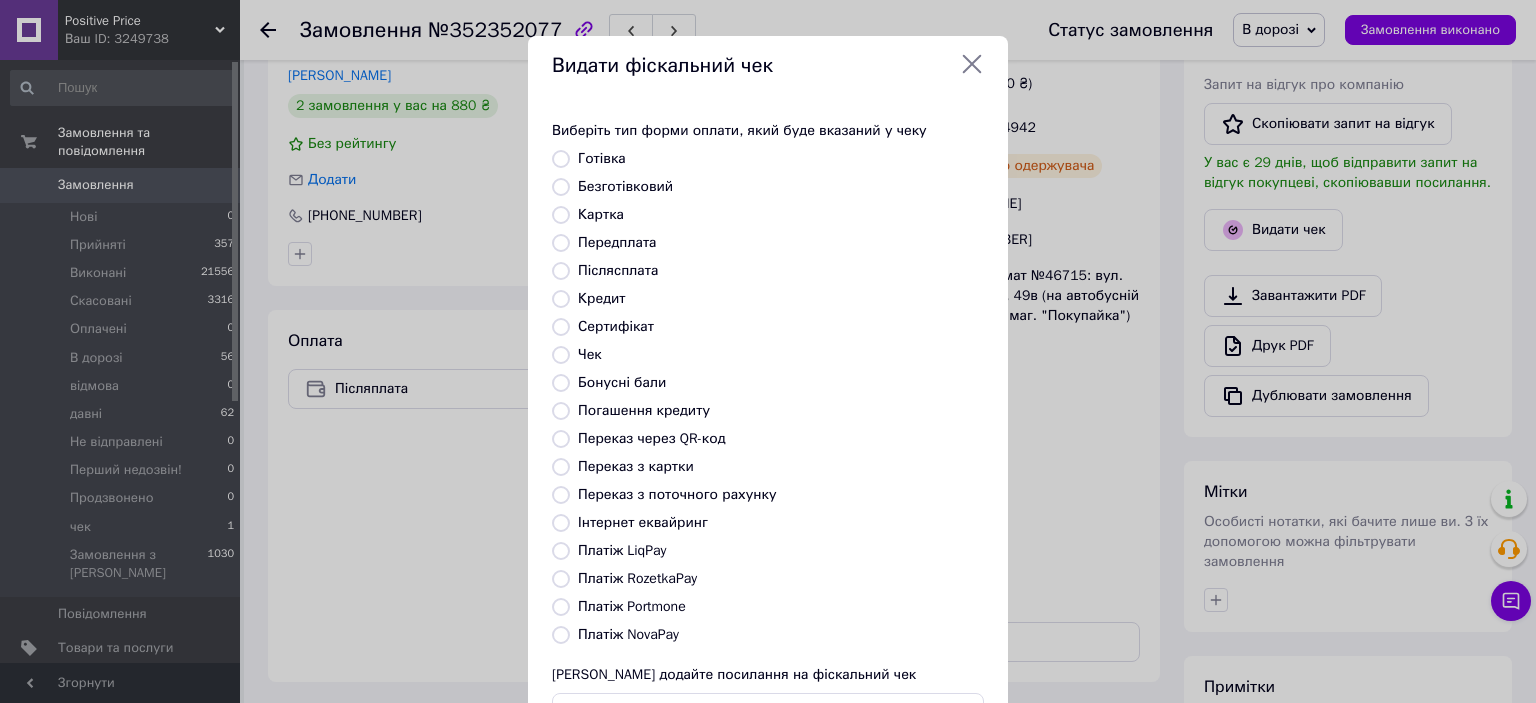 radio on "true" 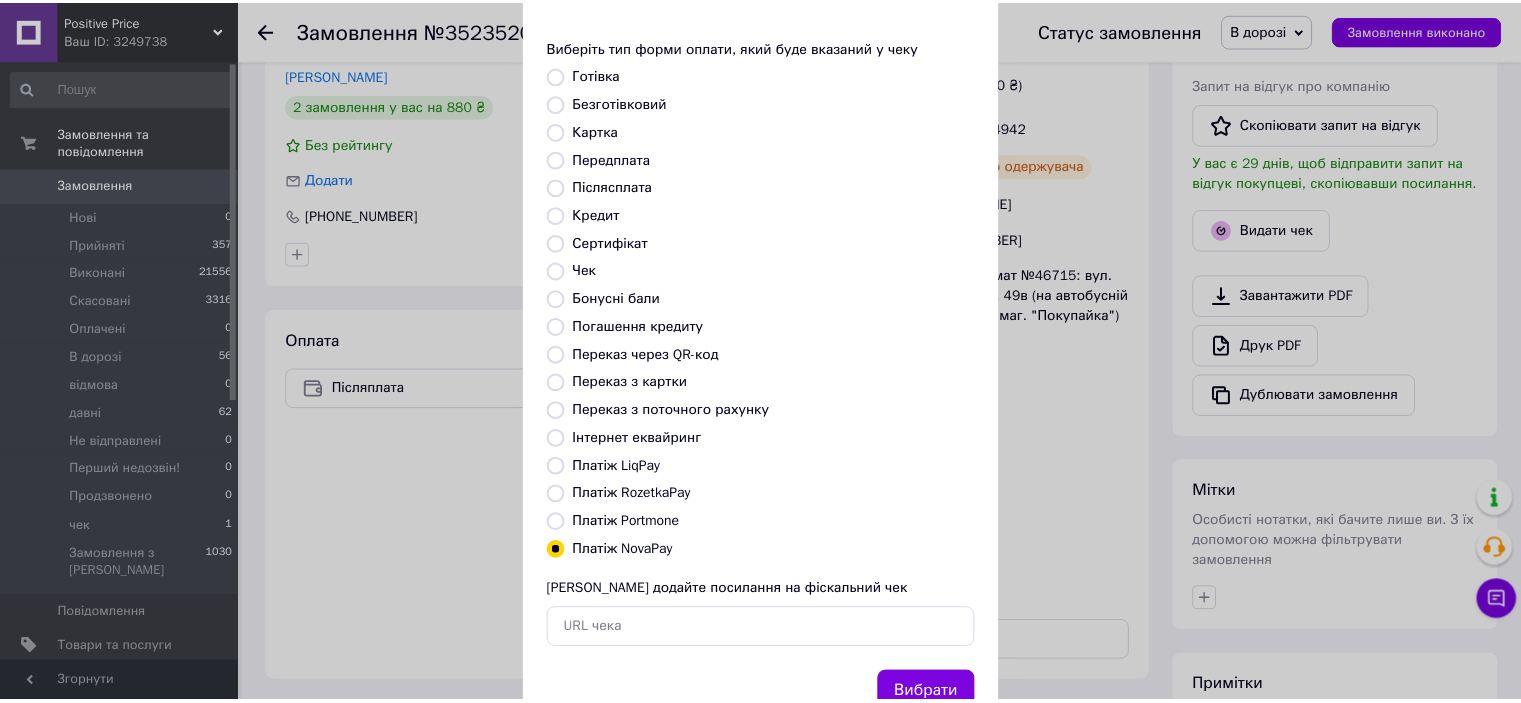 scroll, scrollTop: 155, scrollLeft: 0, axis: vertical 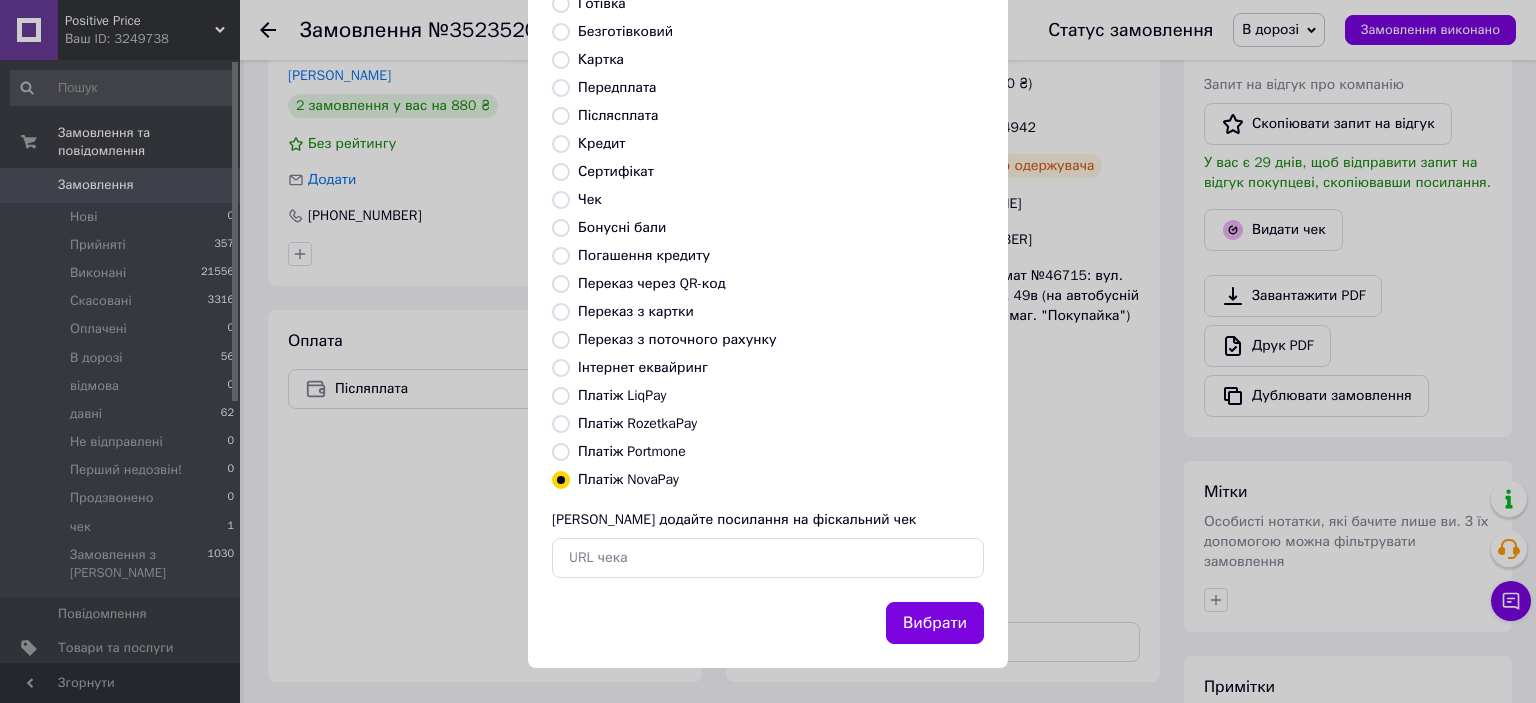 click on "Вибрати" at bounding box center (935, 623) 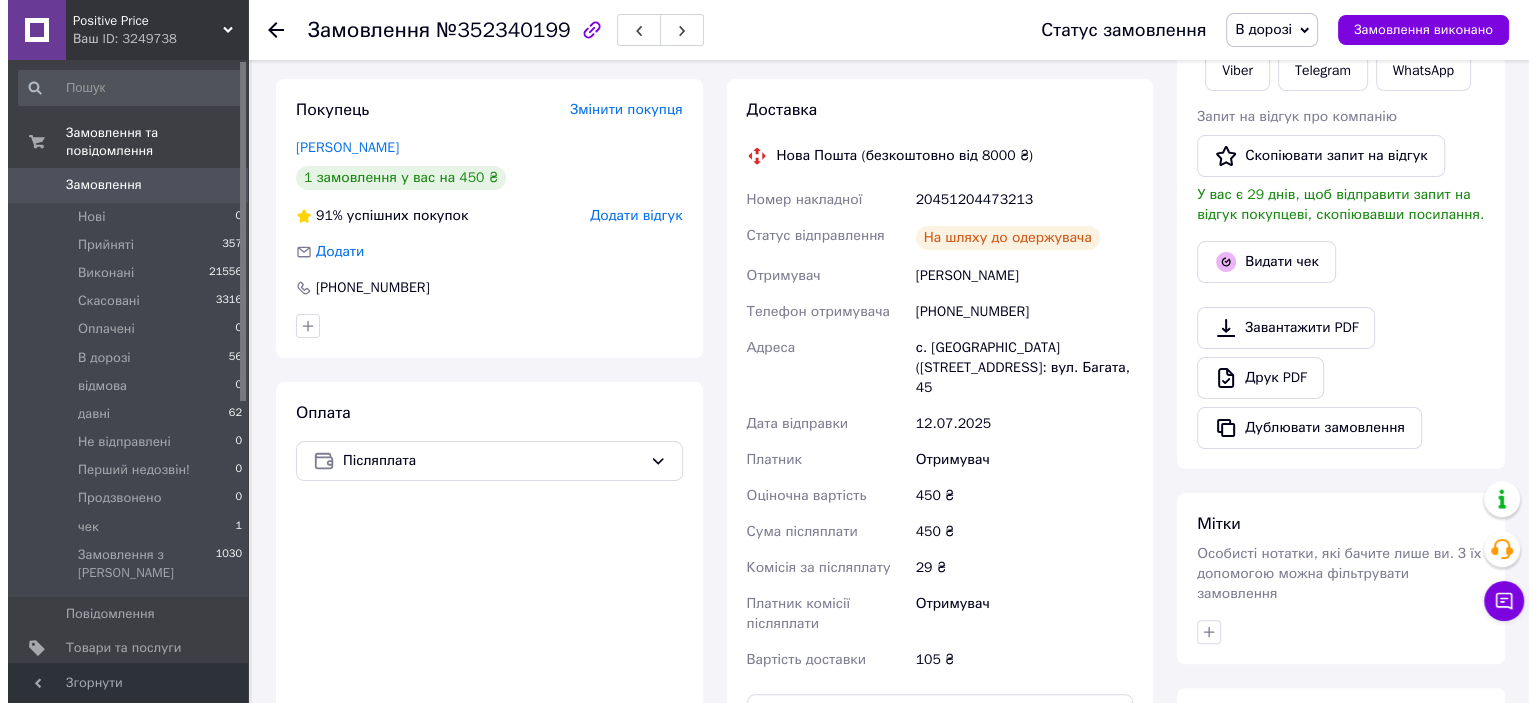 scroll, scrollTop: 400, scrollLeft: 0, axis: vertical 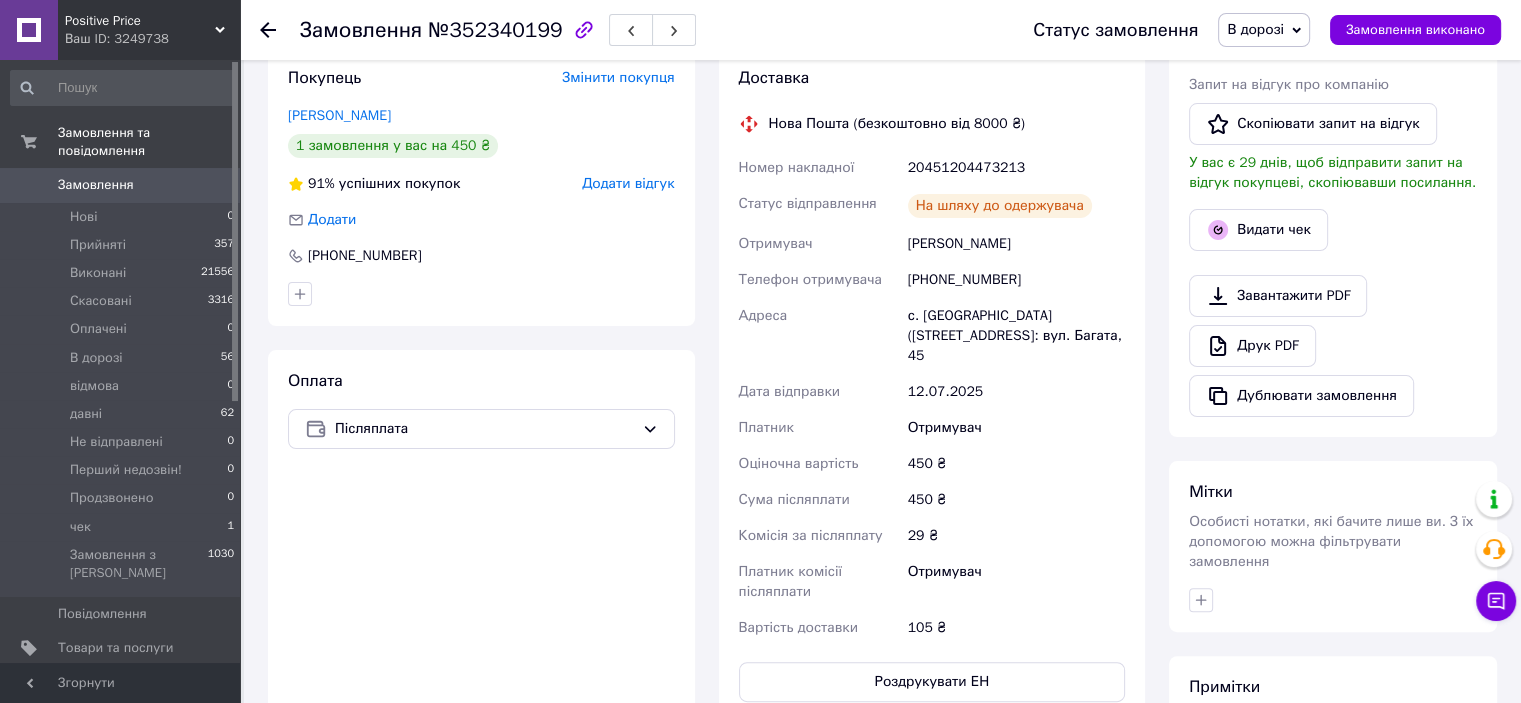 click on "Видати чек" at bounding box center (1258, 230) 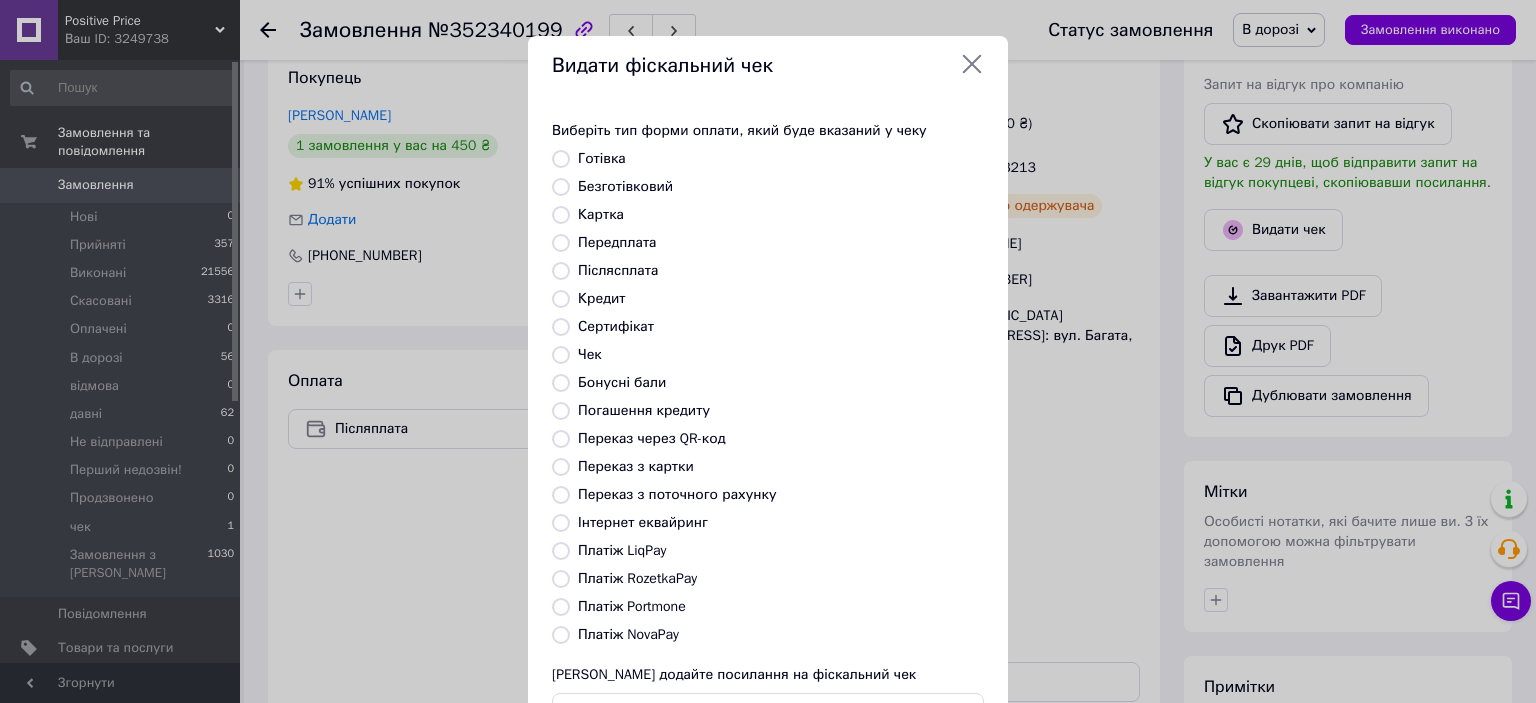 click on "Платіж NovaPay" at bounding box center [561, 635] 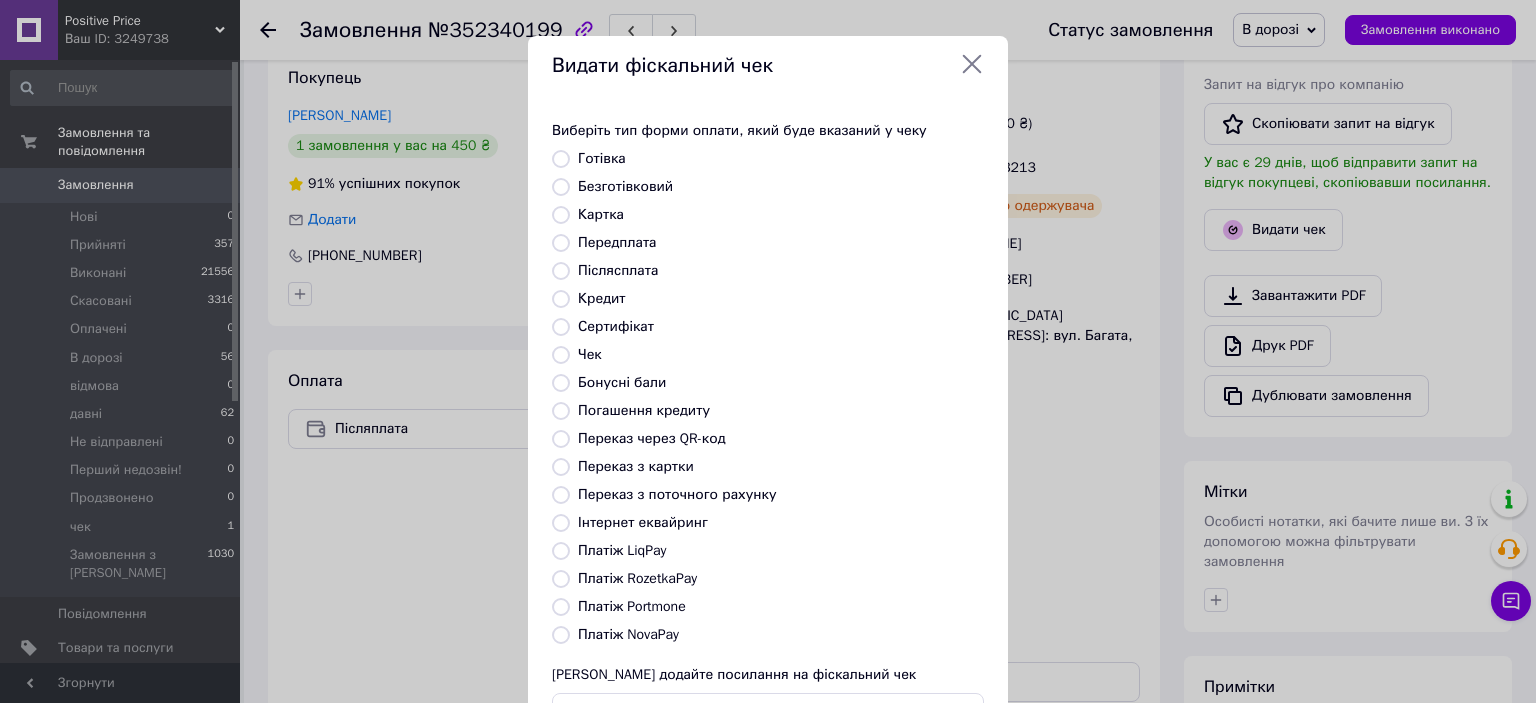 radio on "true" 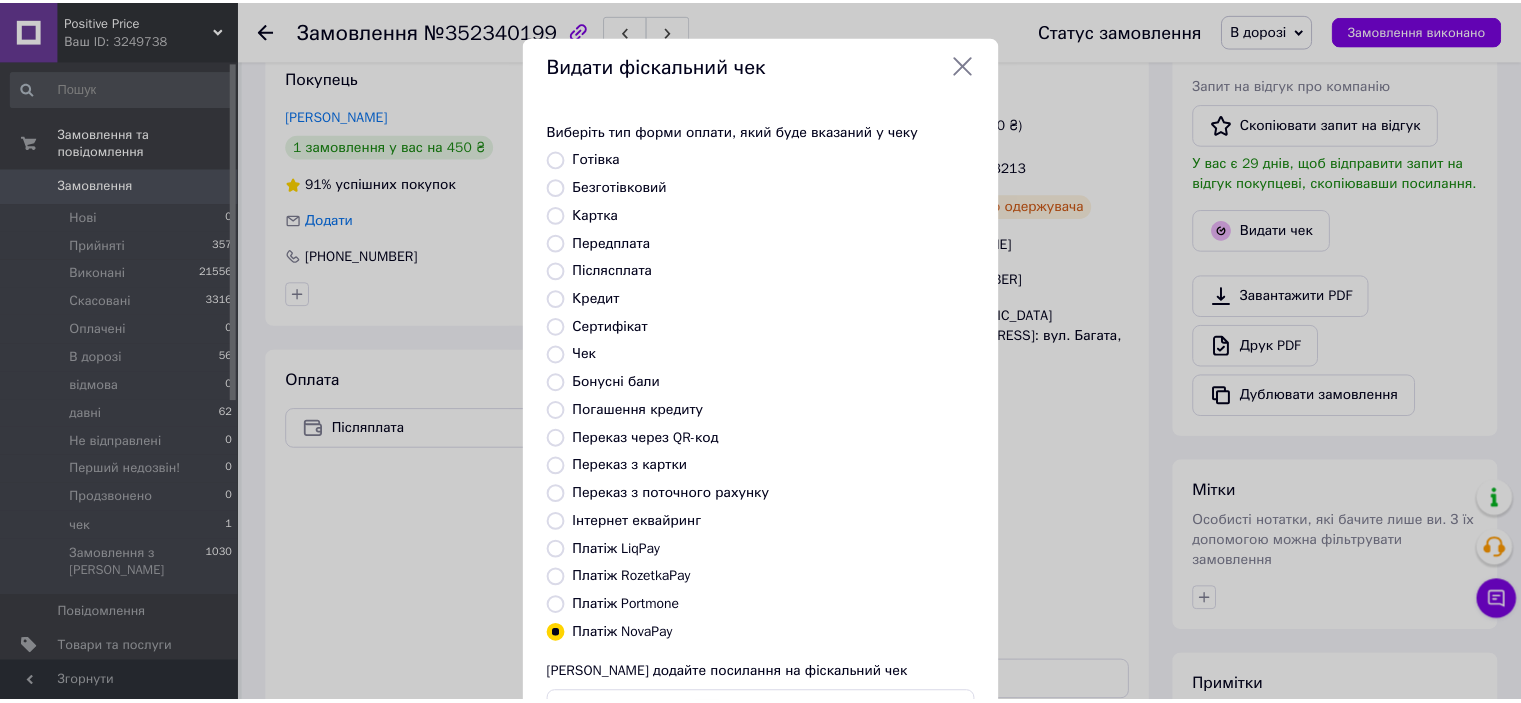 scroll, scrollTop: 155, scrollLeft: 0, axis: vertical 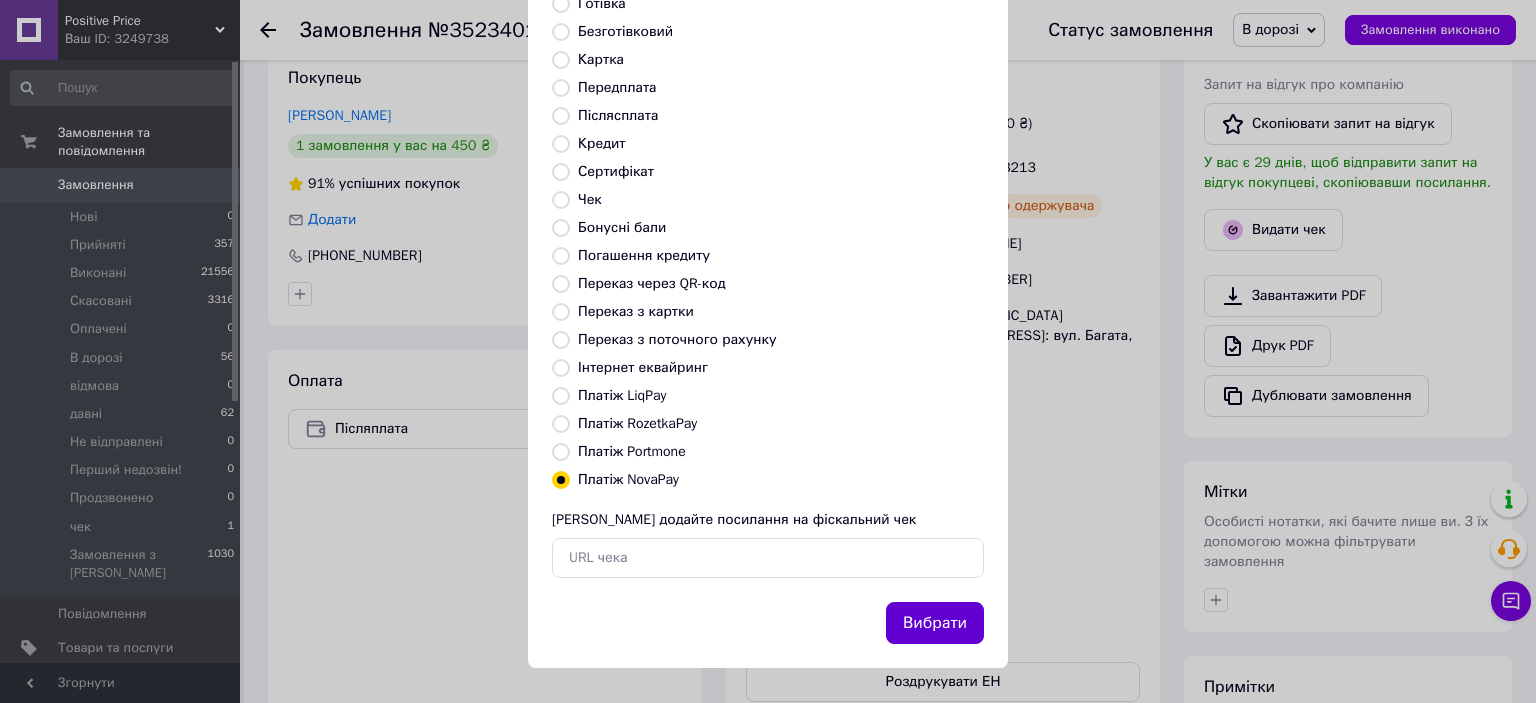 click on "Вибрати" at bounding box center (935, 623) 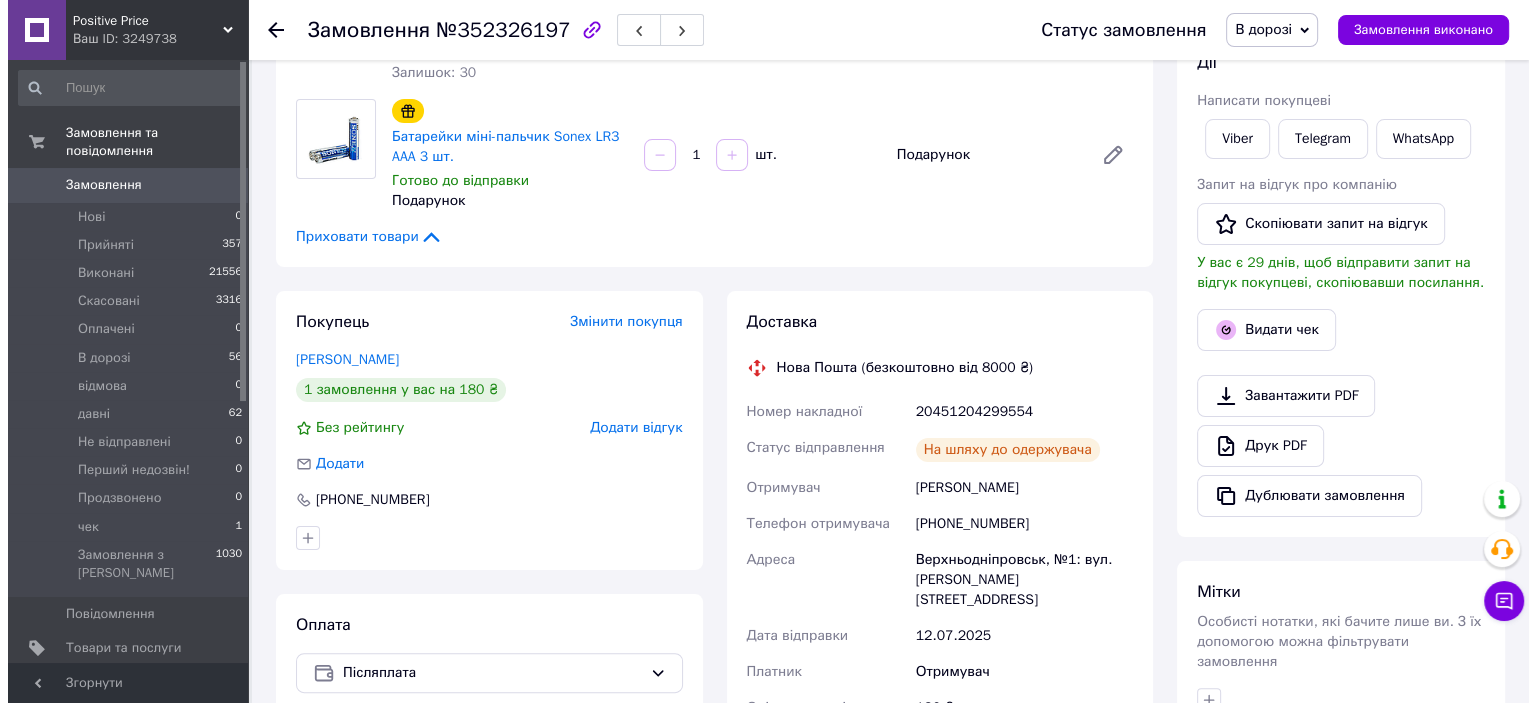 scroll, scrollTop: 500, scrollLeft: 0, axis: vertical 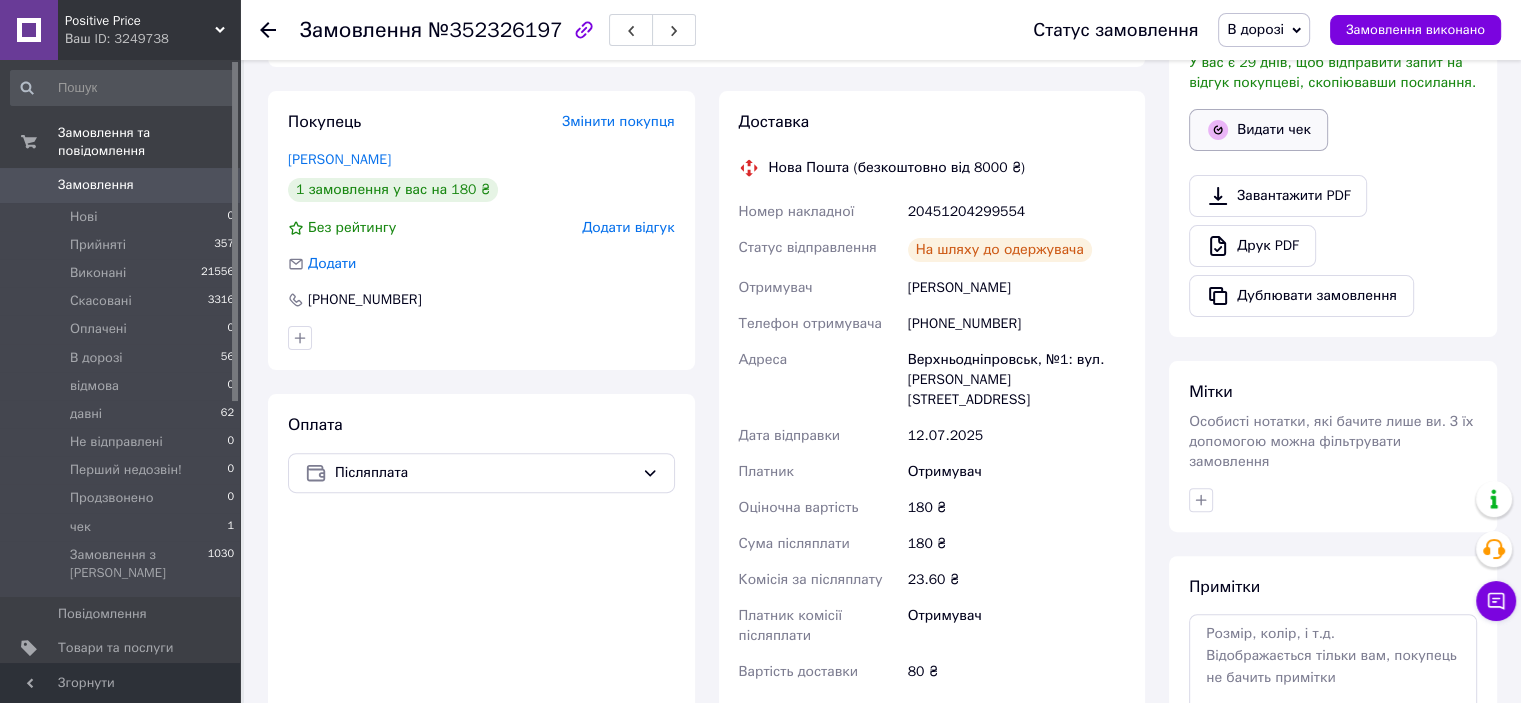 click on "Видати чек" at bounding box center (1258, 130) 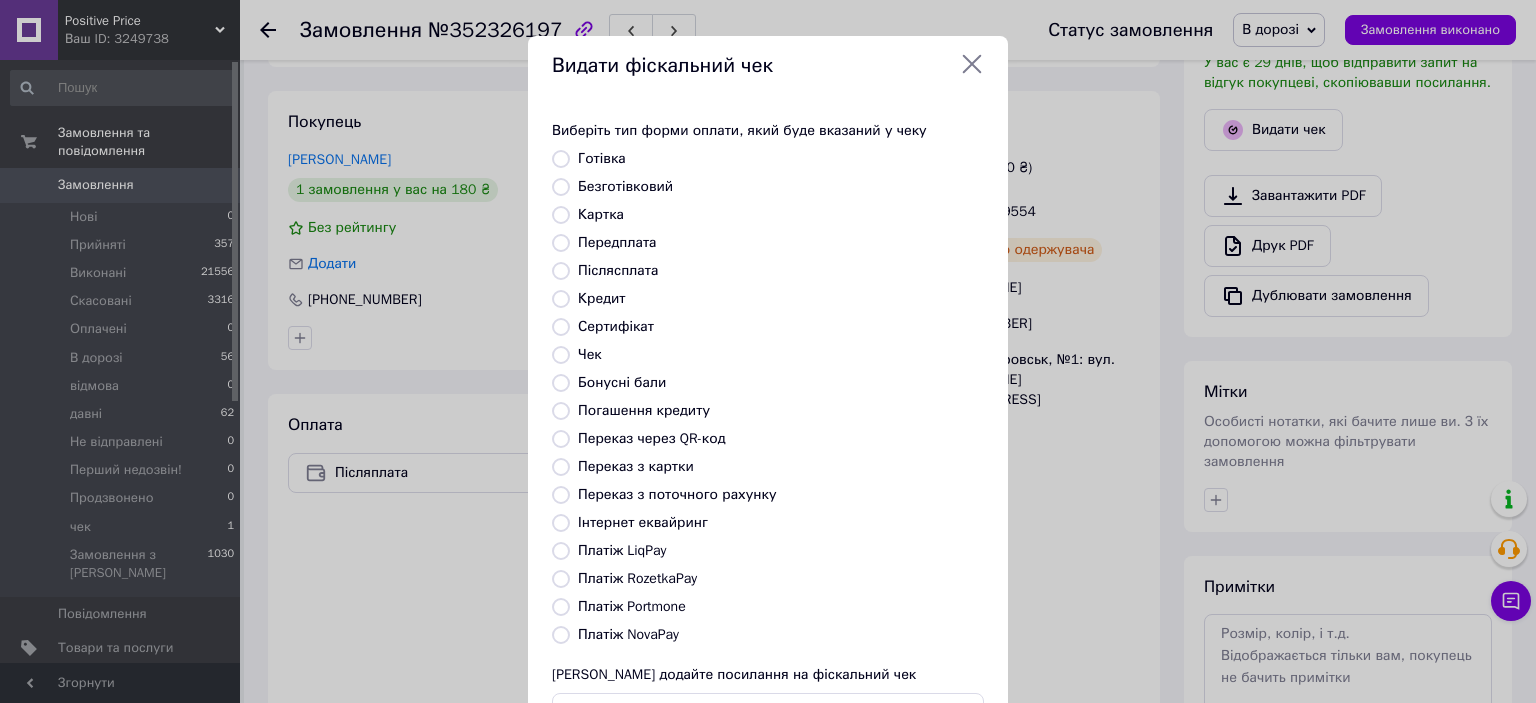 click on "Платіж NovaPay" at bounding box center [561, 635] 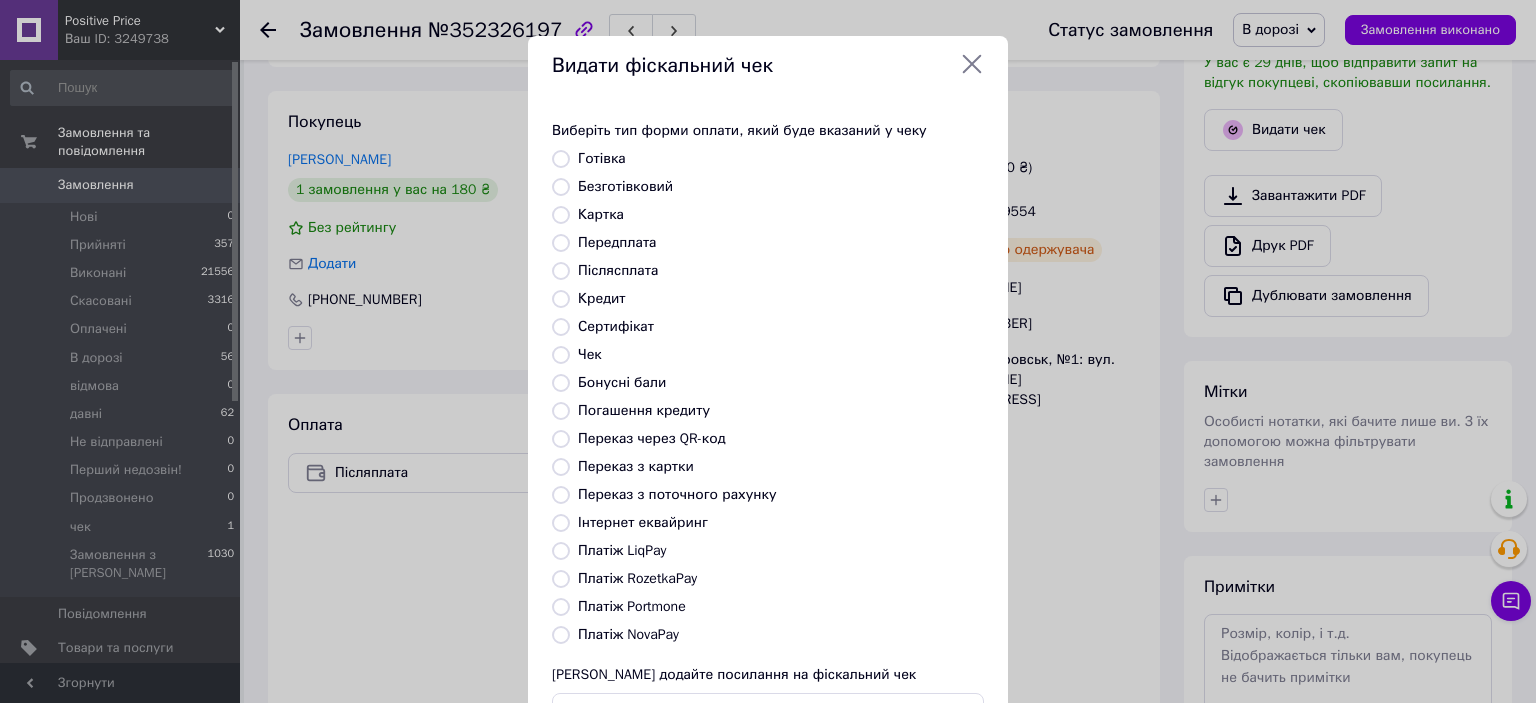 radio on "true" 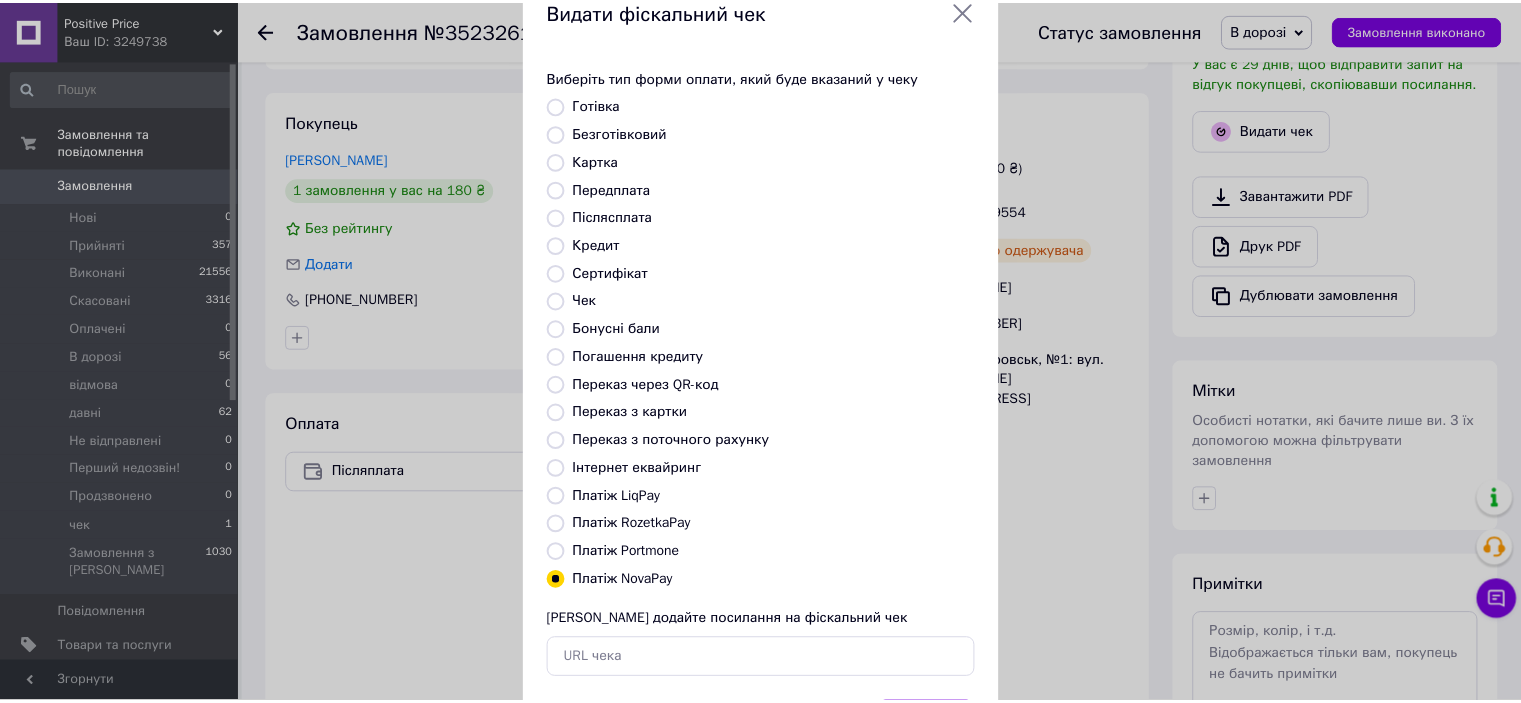 scroll, scrollTop: 155, scrollLeft: 0, axis: vertical 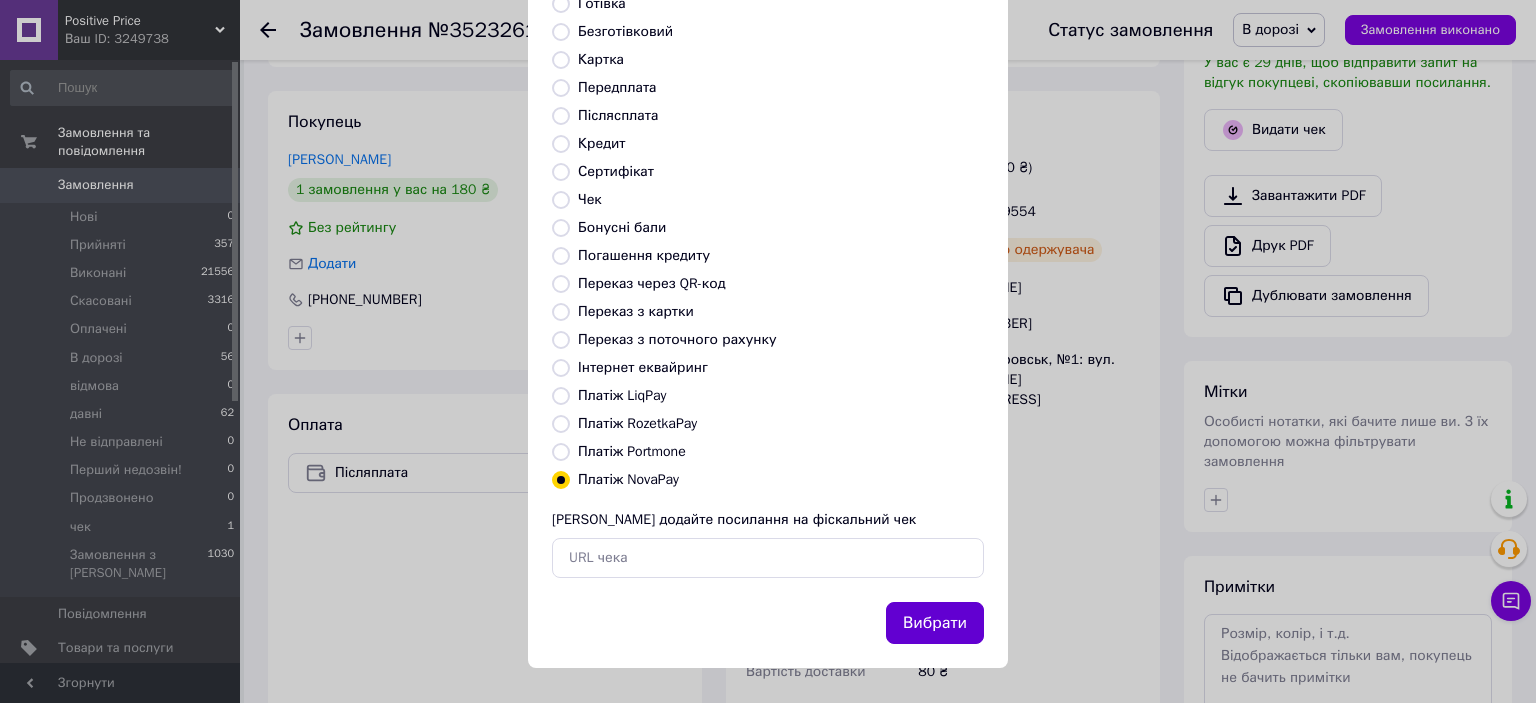 click on "Вибрати" at bounding box center (935, 623) 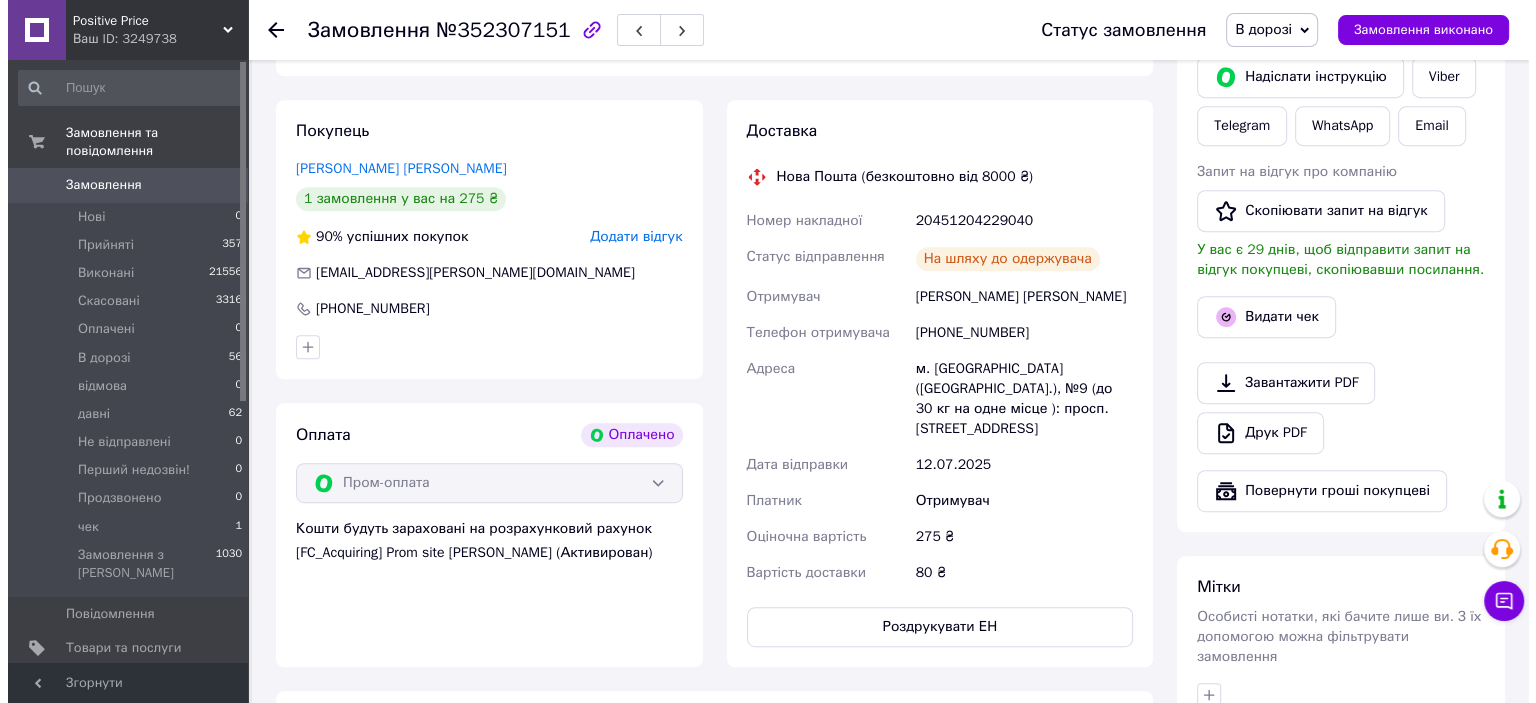 scroll, scrollTop: 900, scrollLeft: 0, axis: vertical 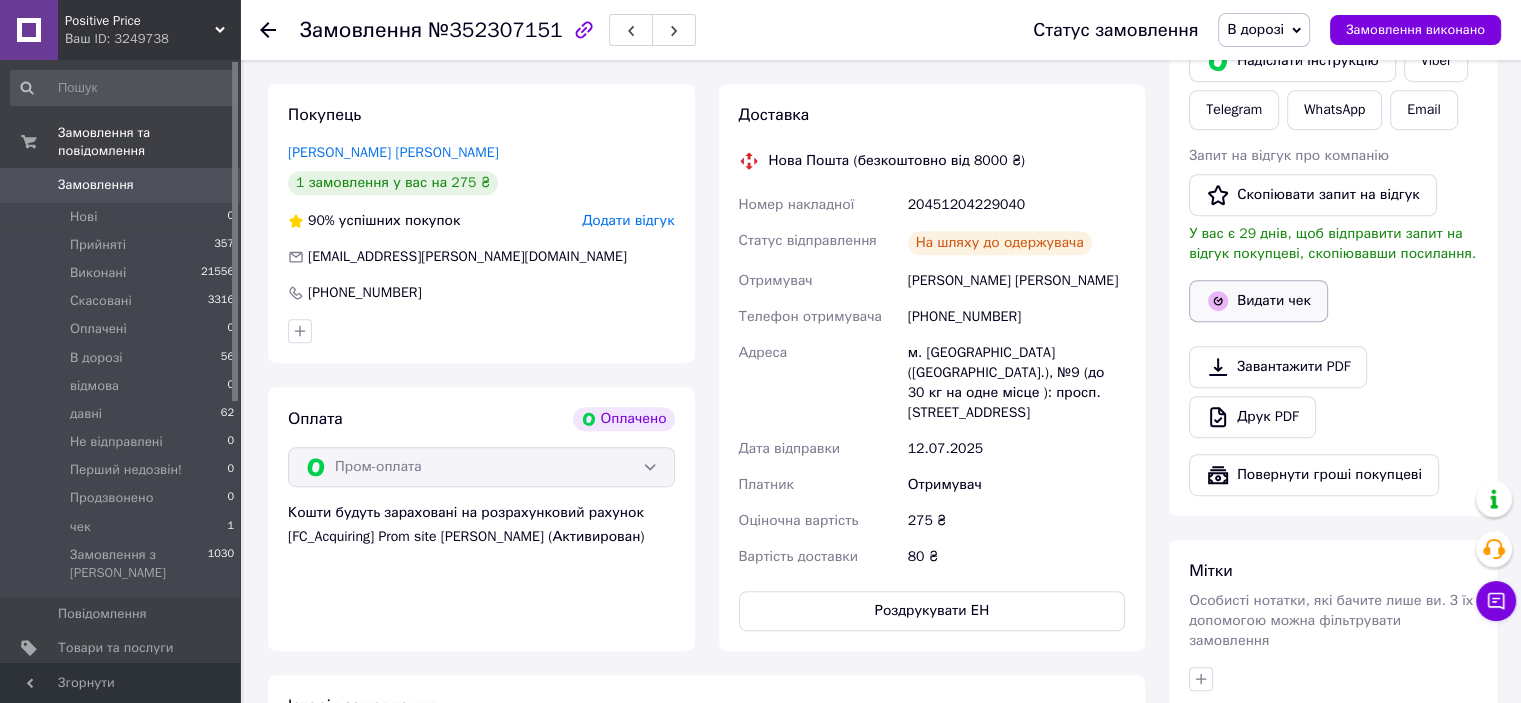 click on "Видати чек" at bounding box center [1258, 301] 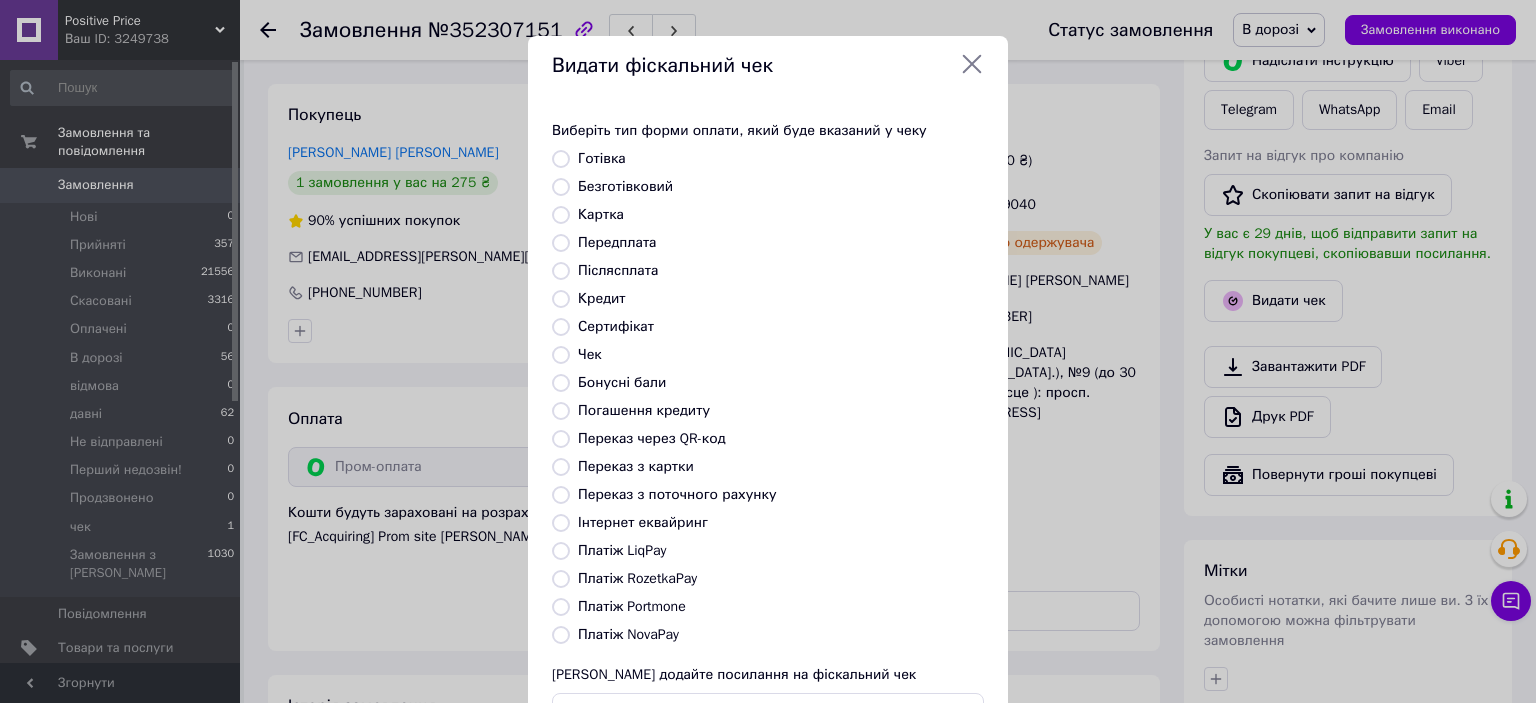 click on "Платіж RozetkaPay" at bounding box center (561, 579) 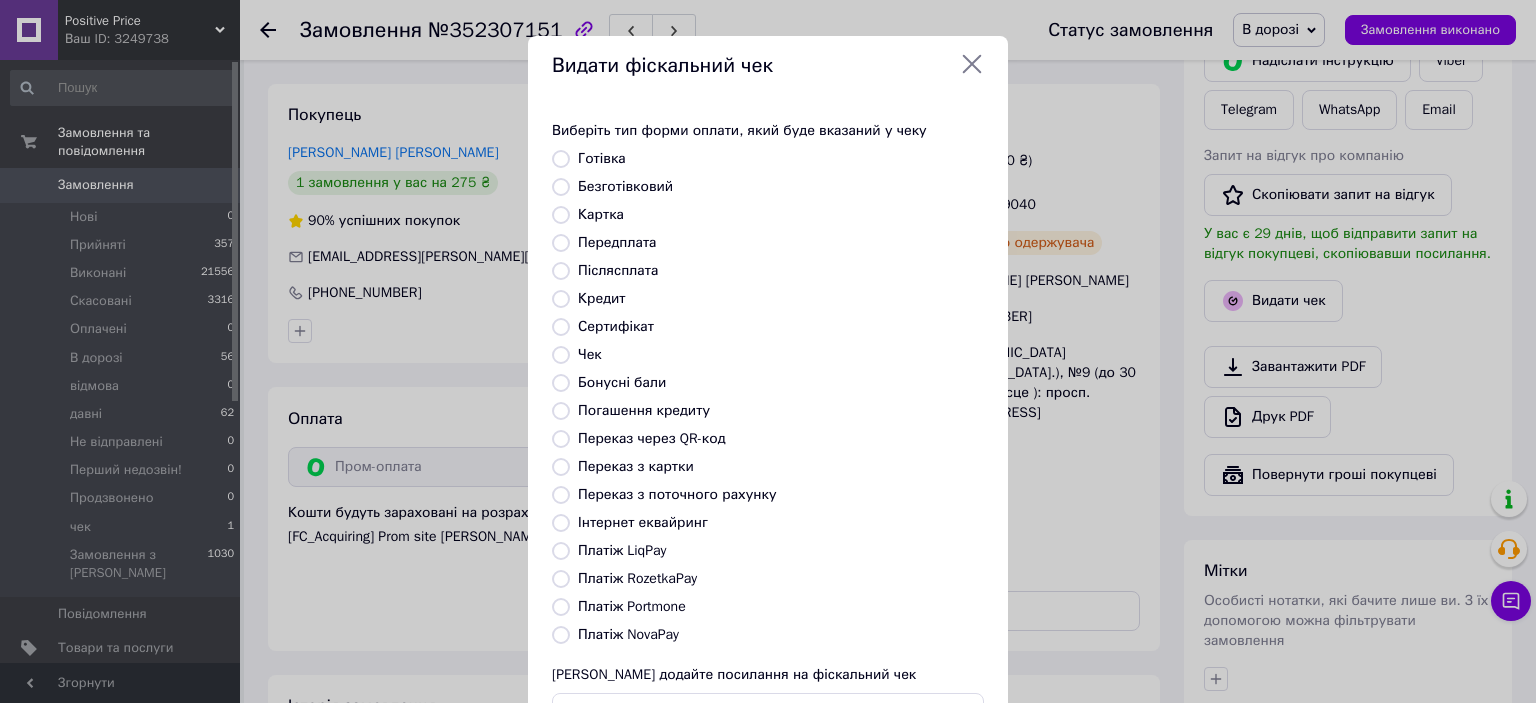 radio on "true" 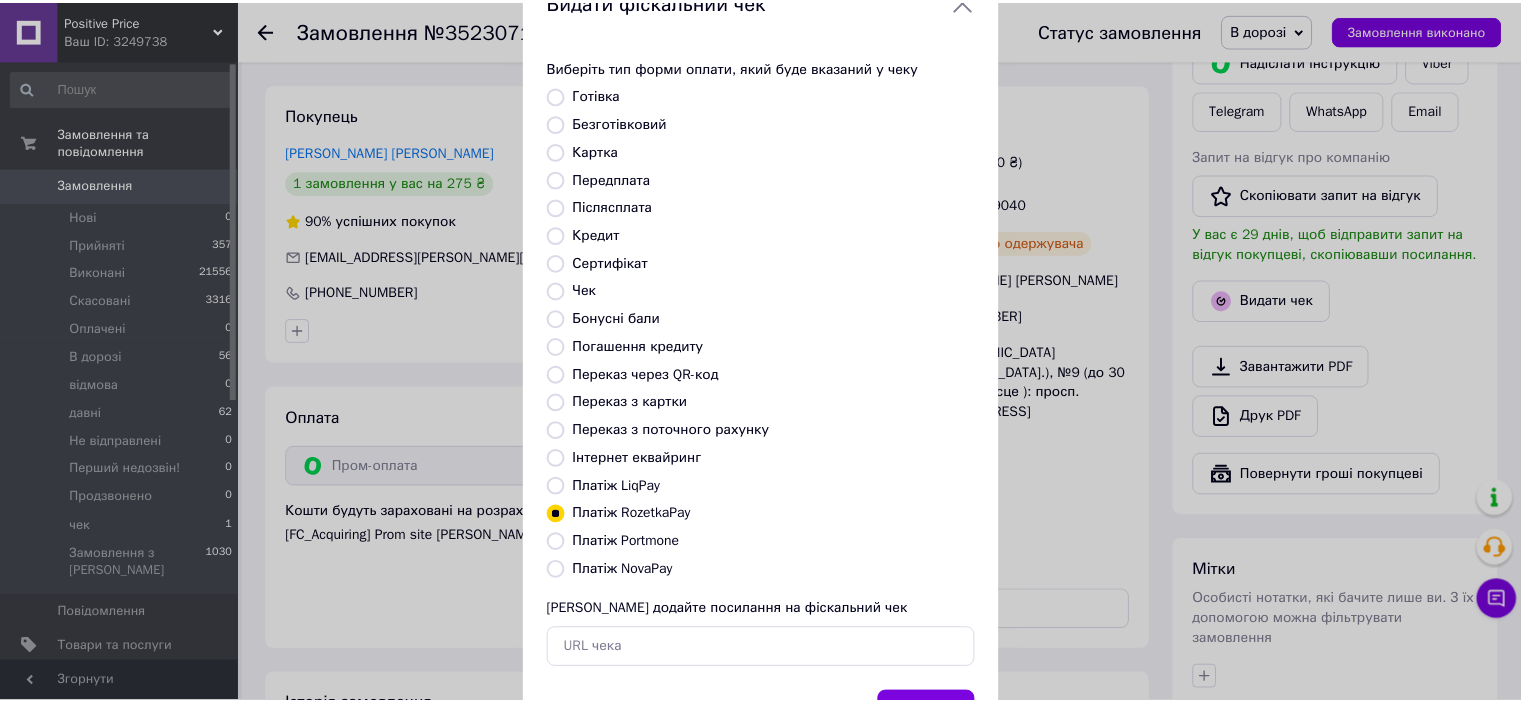 scroll, scrollTop: 155, scrollLeft: 0, axis: vertical 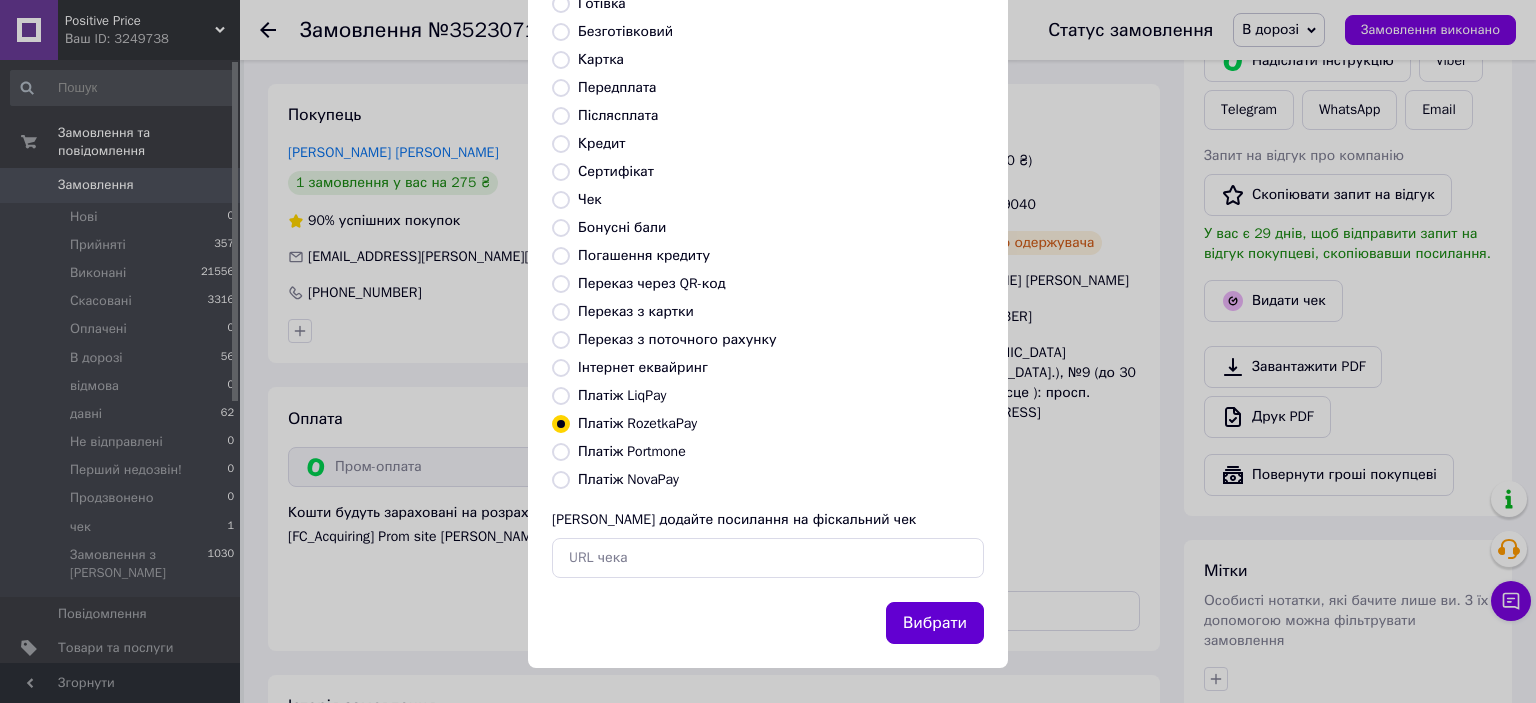 click on "Вибрати" at bounding box center [935, 623] 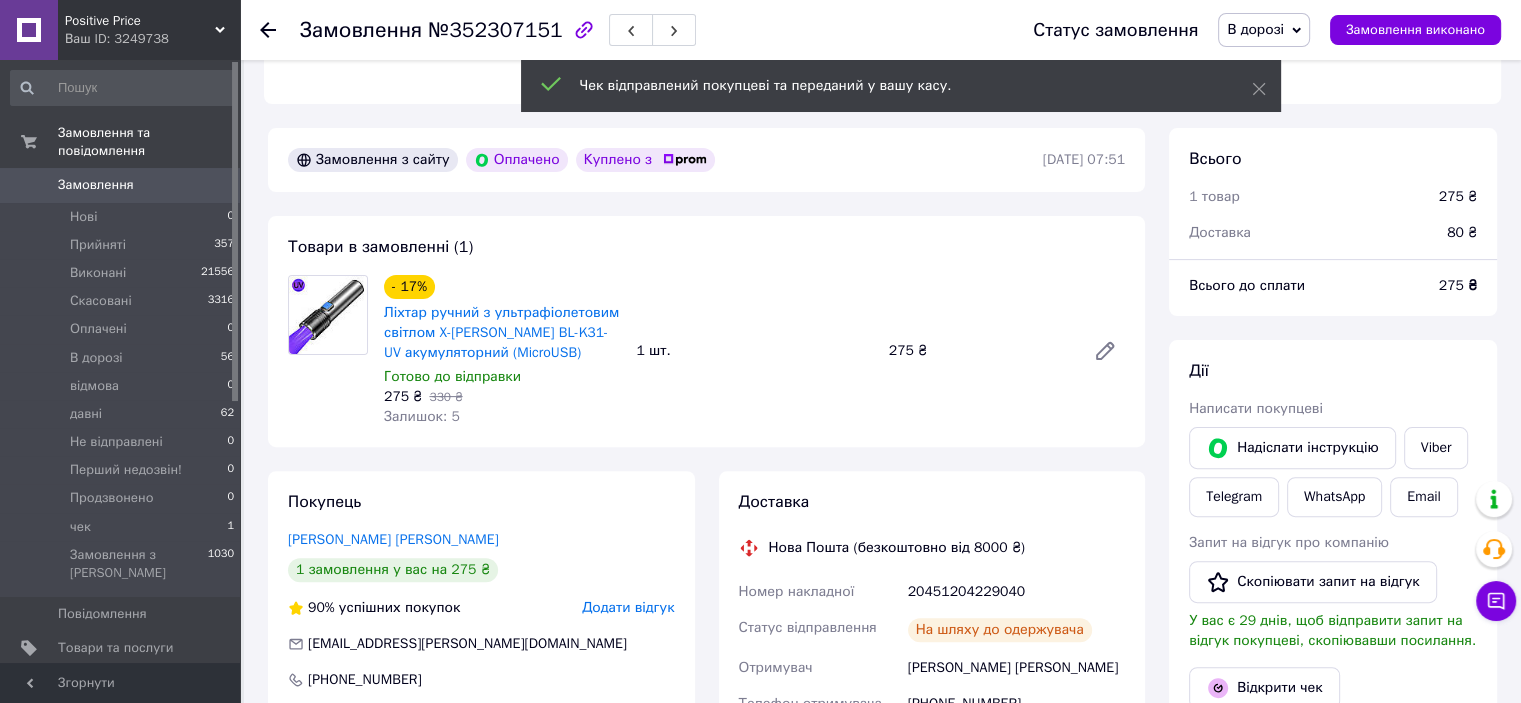 scroll, scrollTop: 500, scrollLeft: 0, axis: vertical 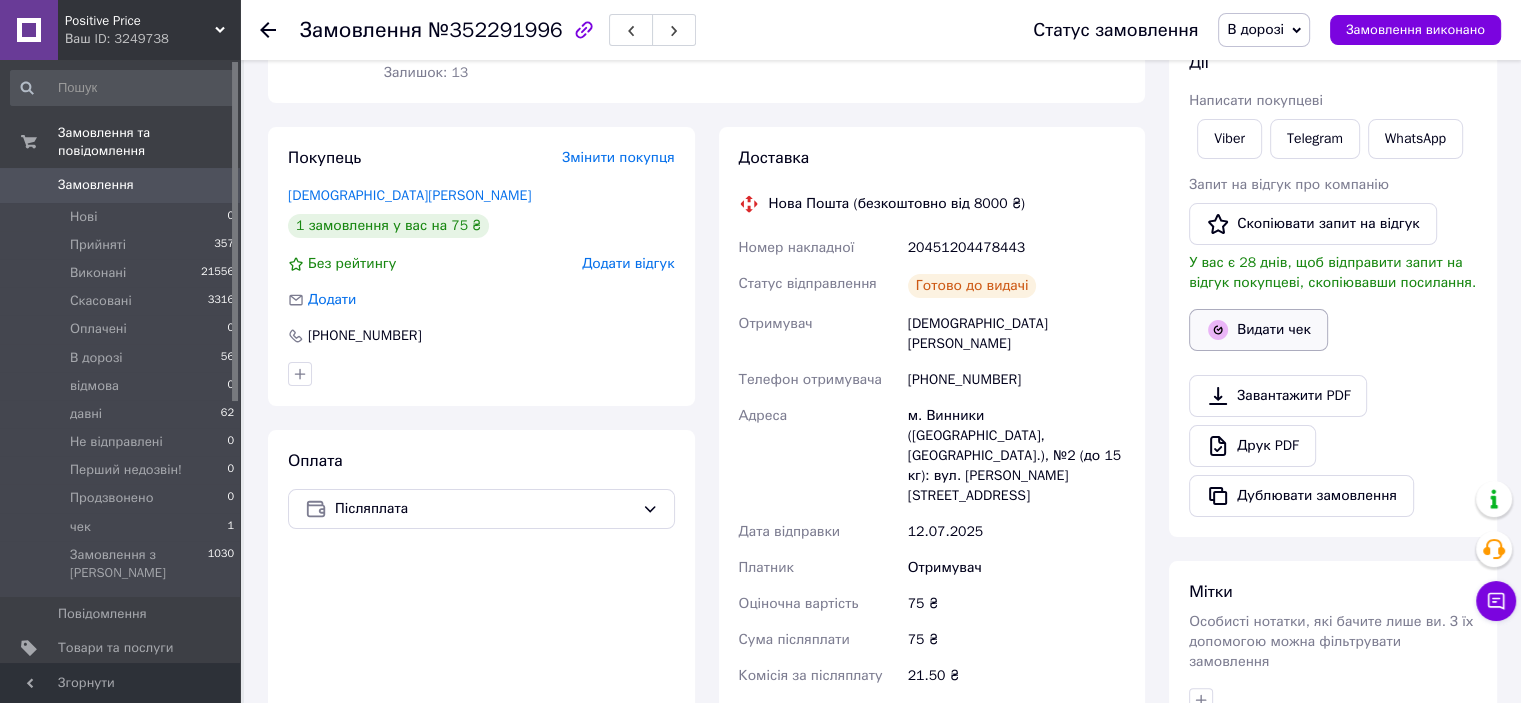 click on "Видати чек" at bounding box center (1258, 330) 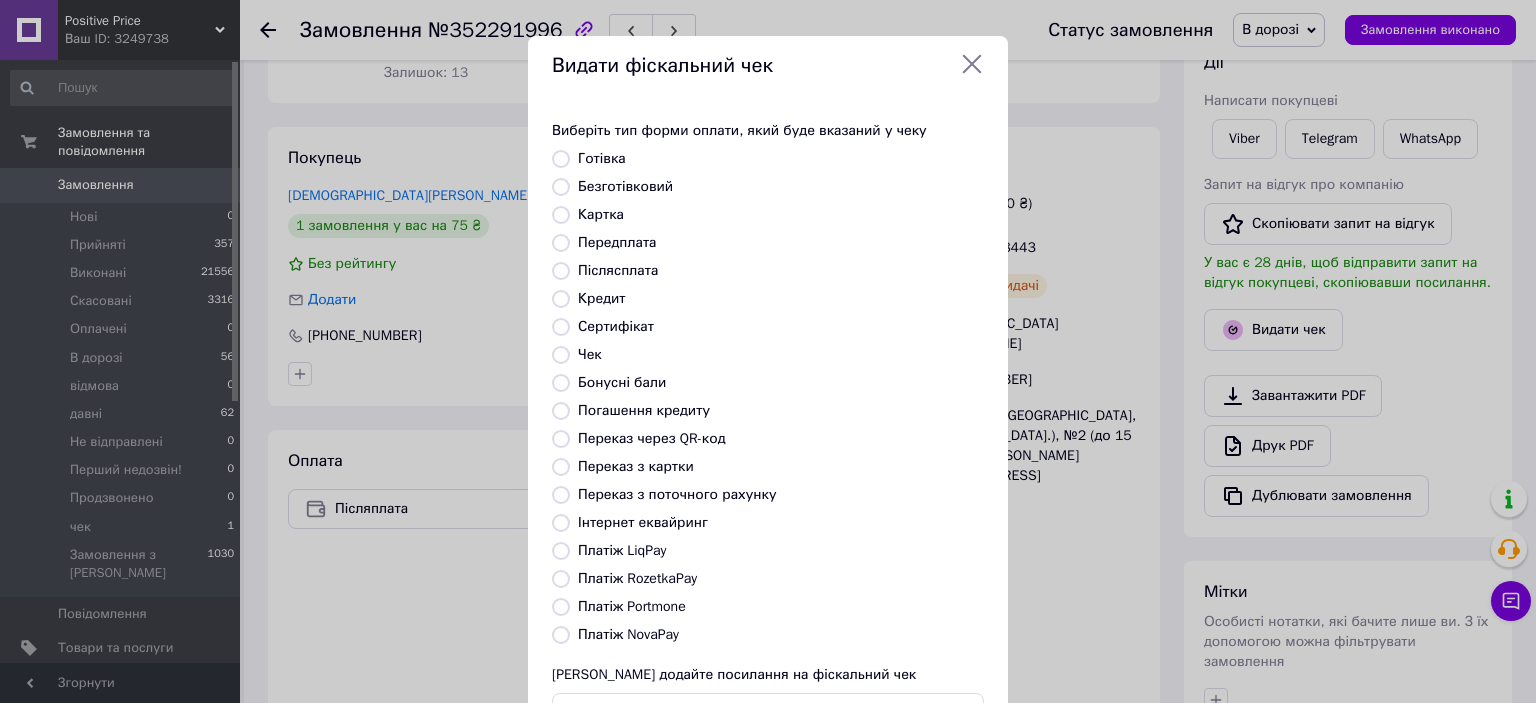 drag, startPoint x: 552, startPoint y: 632, endPoint x: 588, endPoint y: 631, distance: 36.013885 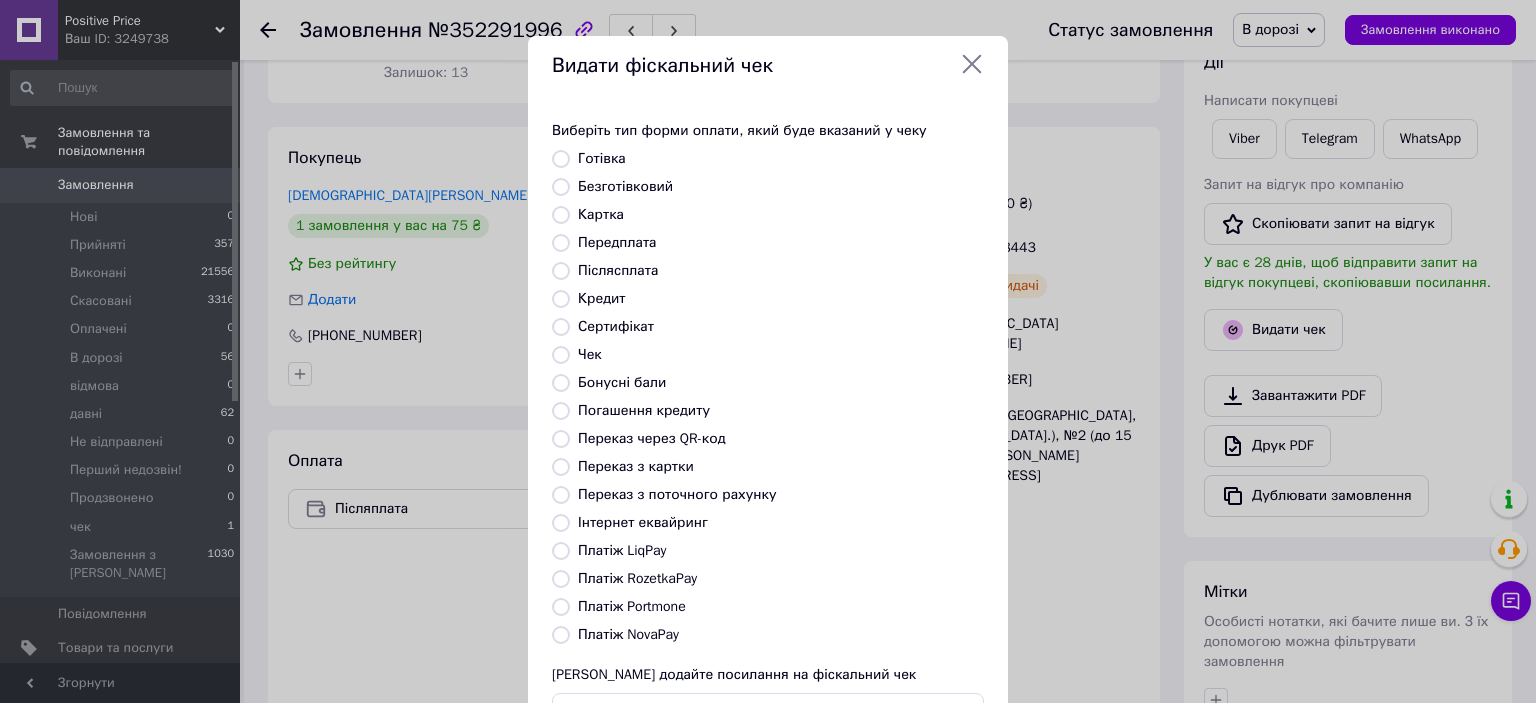 radio on "true" 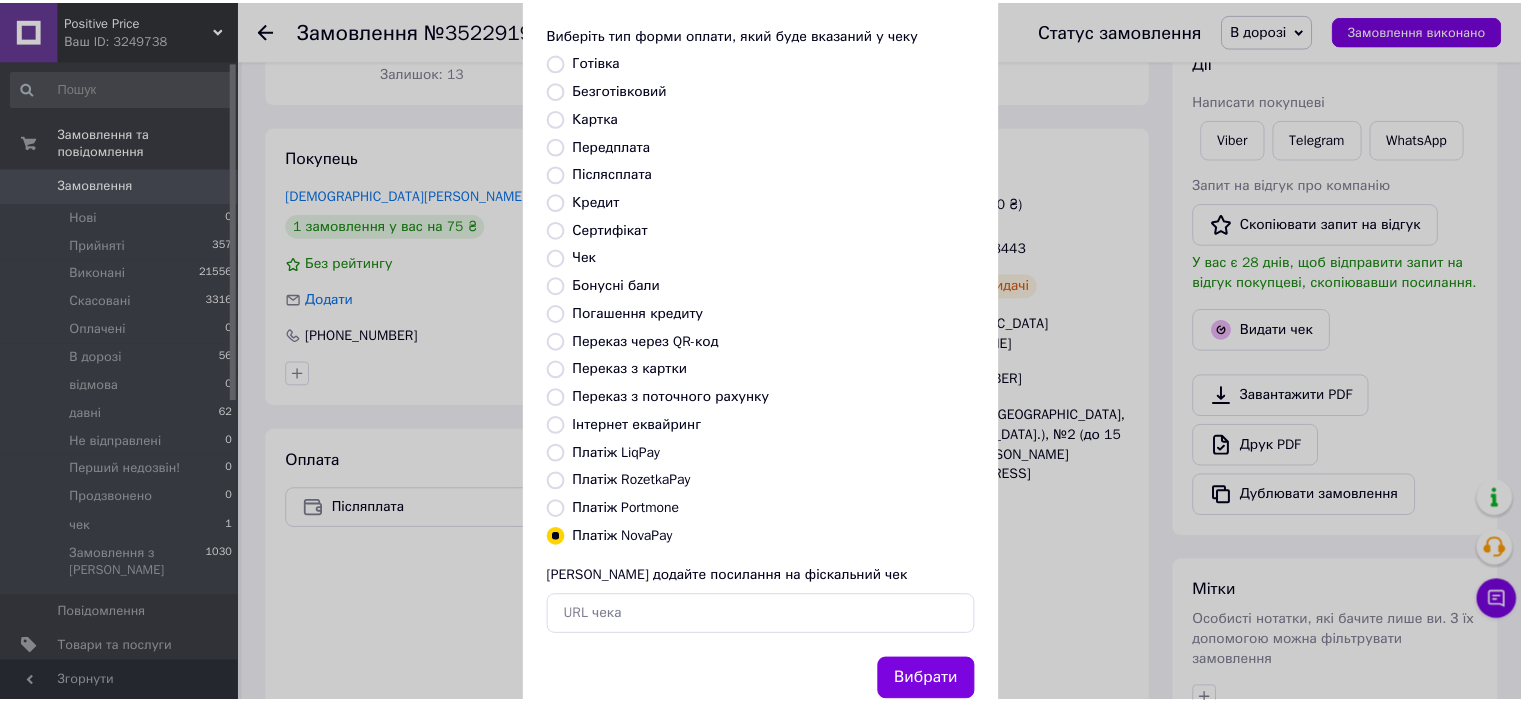scroll, scrollTop: 155, scrollLeft: 0, axis: vertical 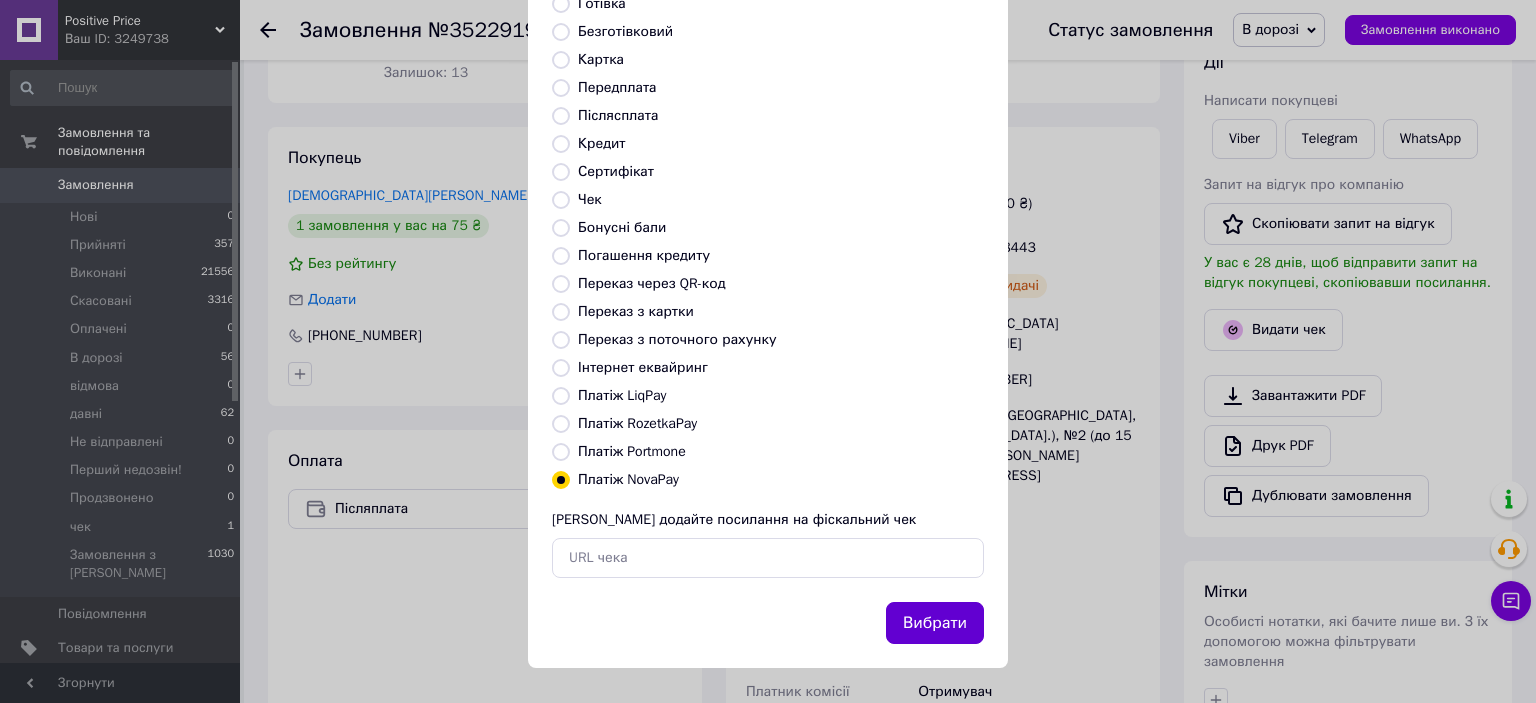 click on "Вибрати" at bounding box center (935, 623) 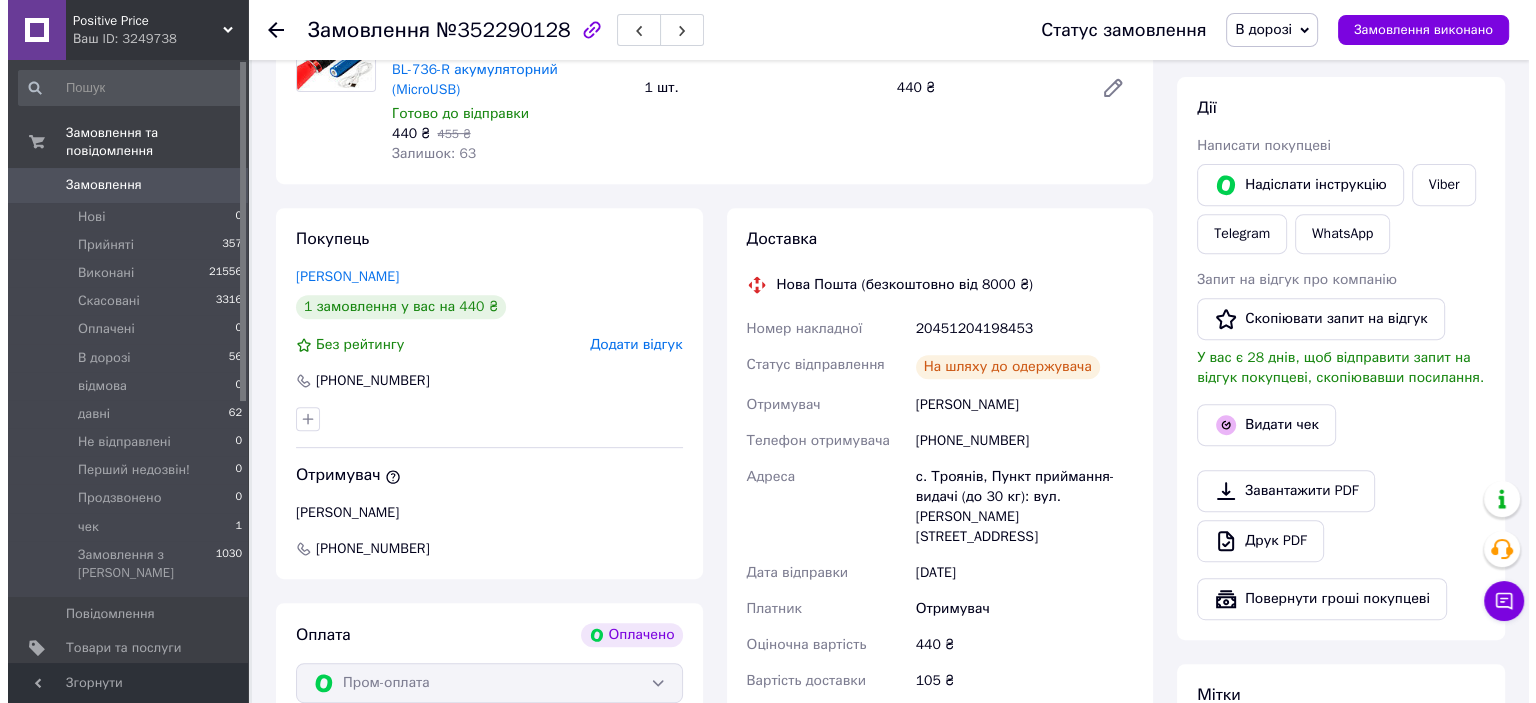 scroll, scrollTop: 900, scrollLeft: 0, axis: vertical 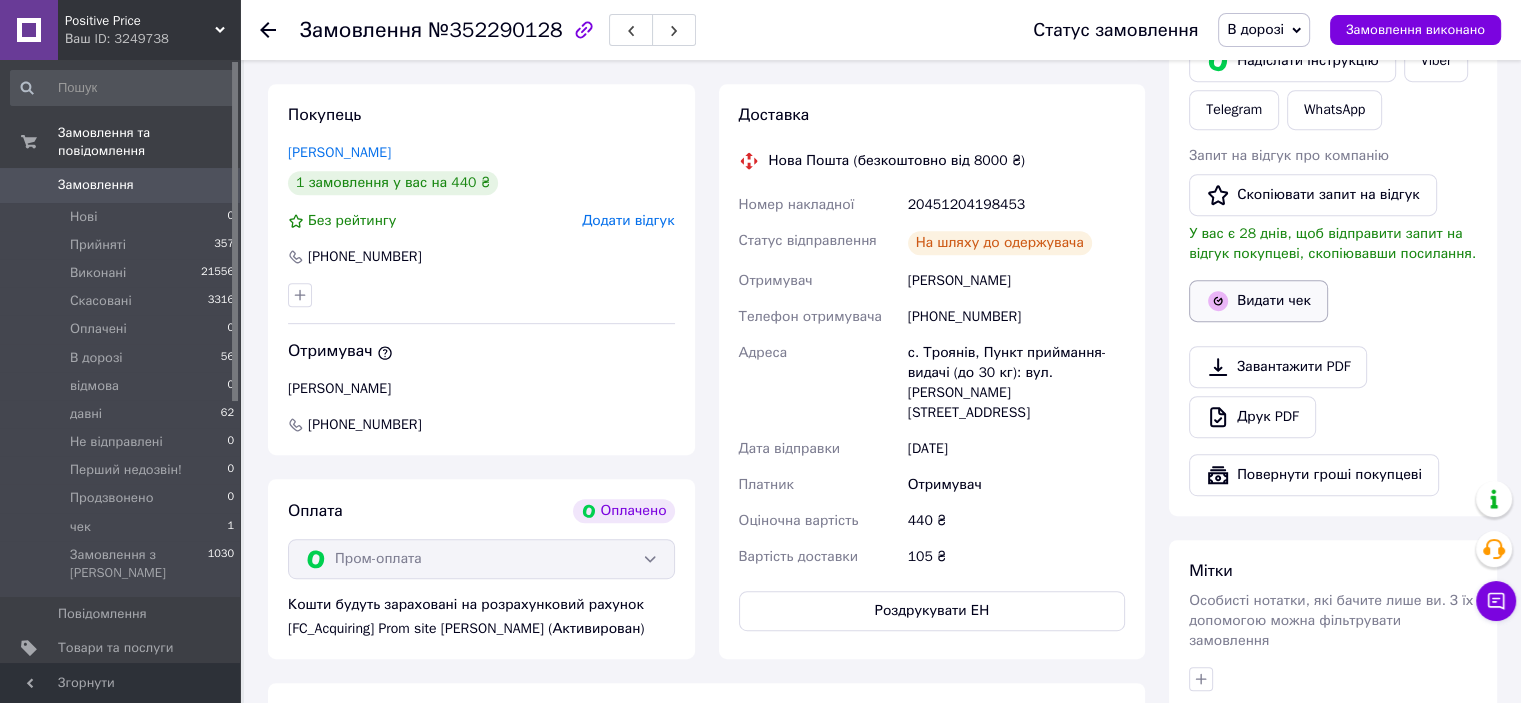 click on "Видати чек" at bounding box center [1258, 301] 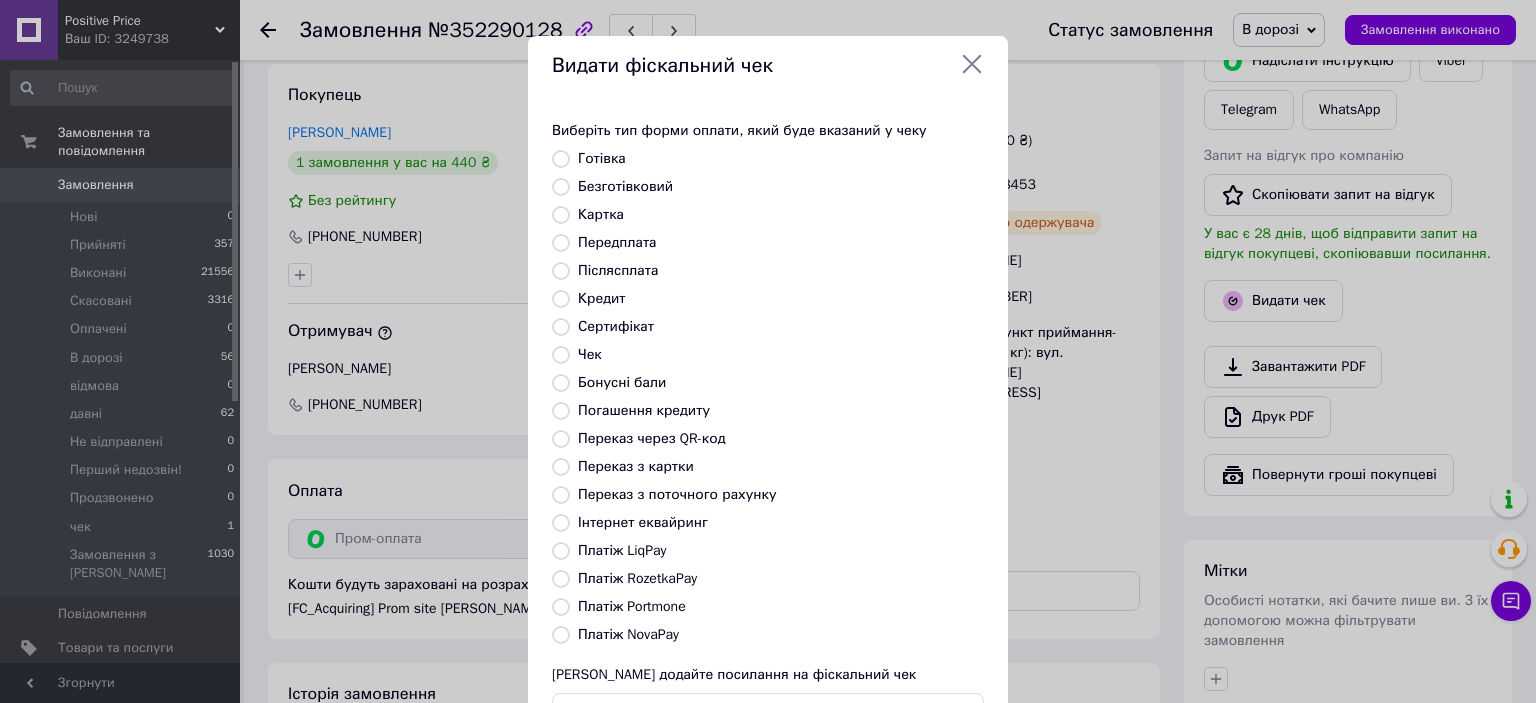 click on "Платіж RozetkaPay" at bounding box center [561, 579] 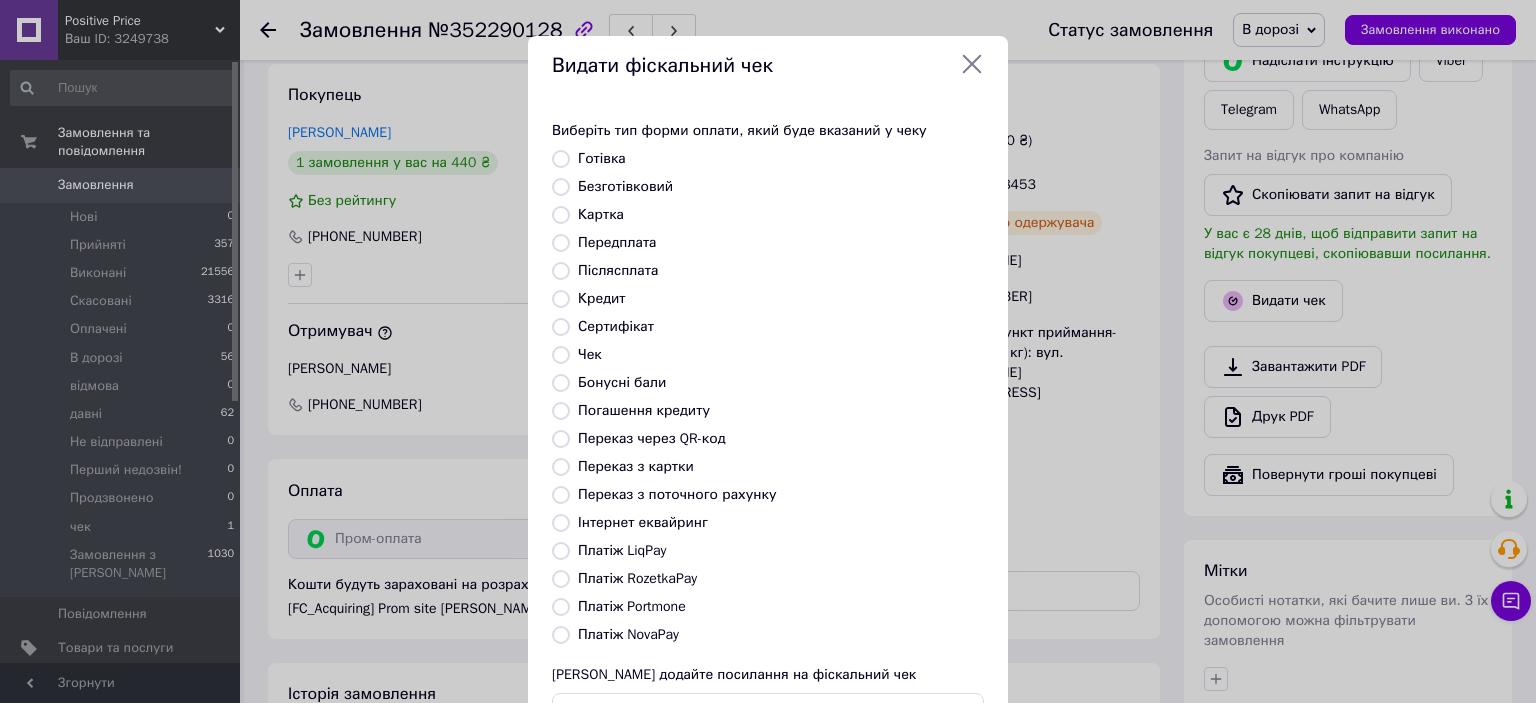 radio on "true" 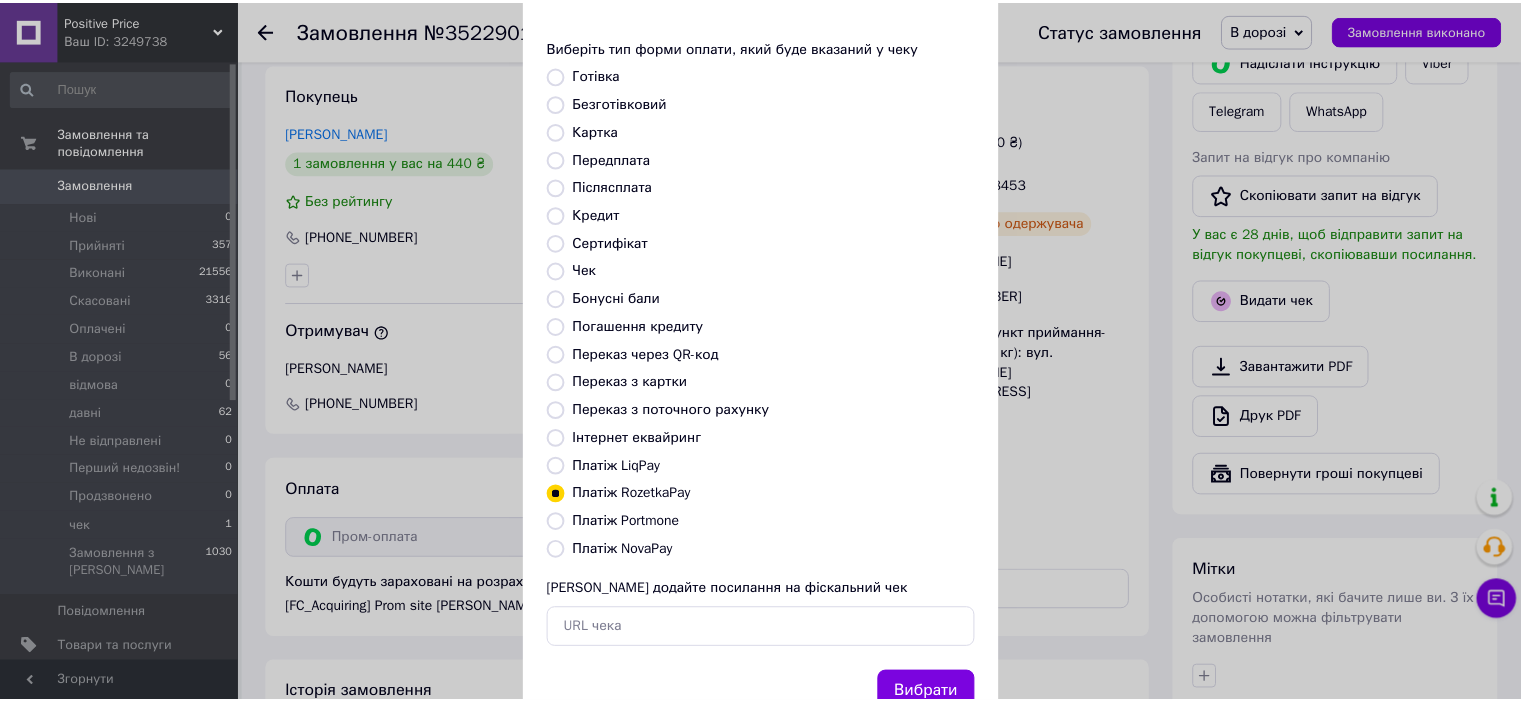 scroll, scrollTop: 155, scrollLeft: 0, axis: vertical 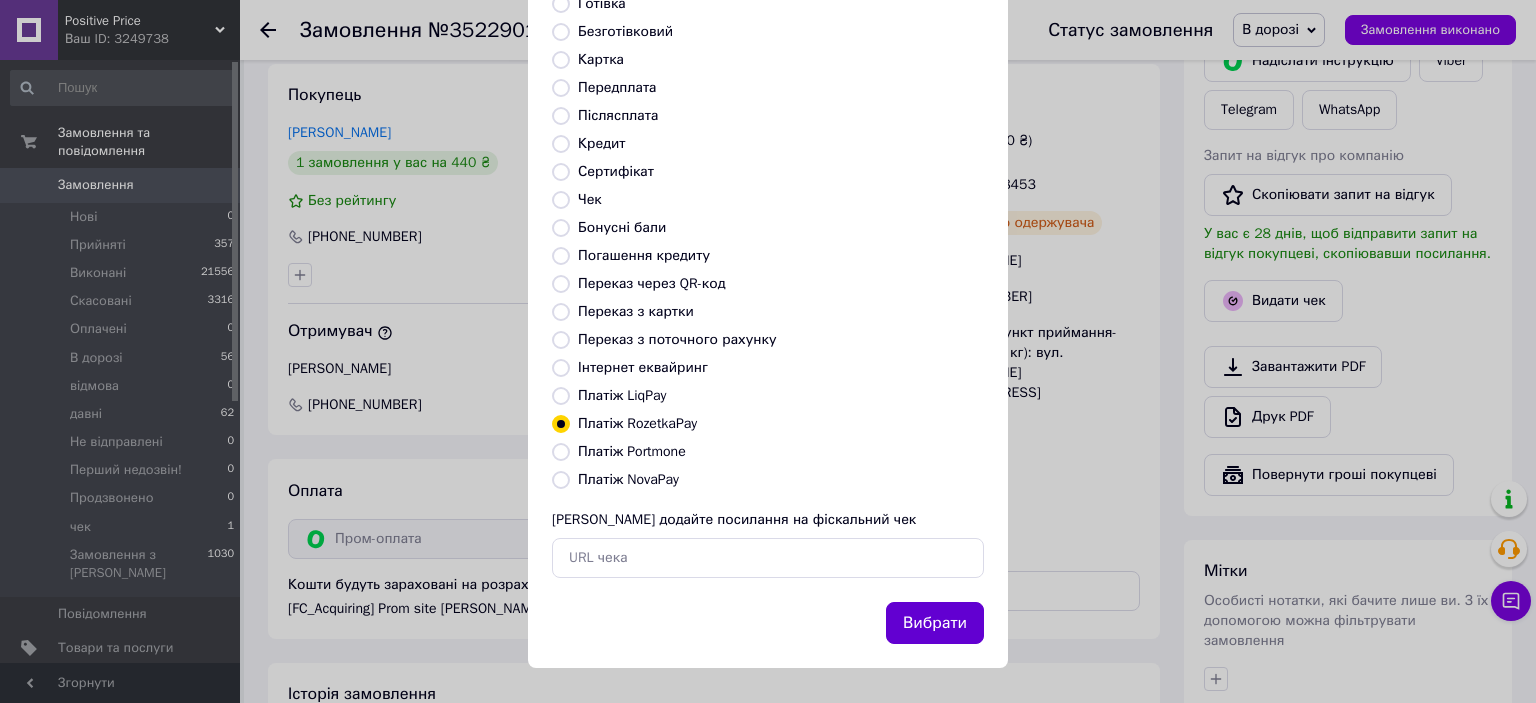 click on "Вибрати" at bounding box center (935, 623) 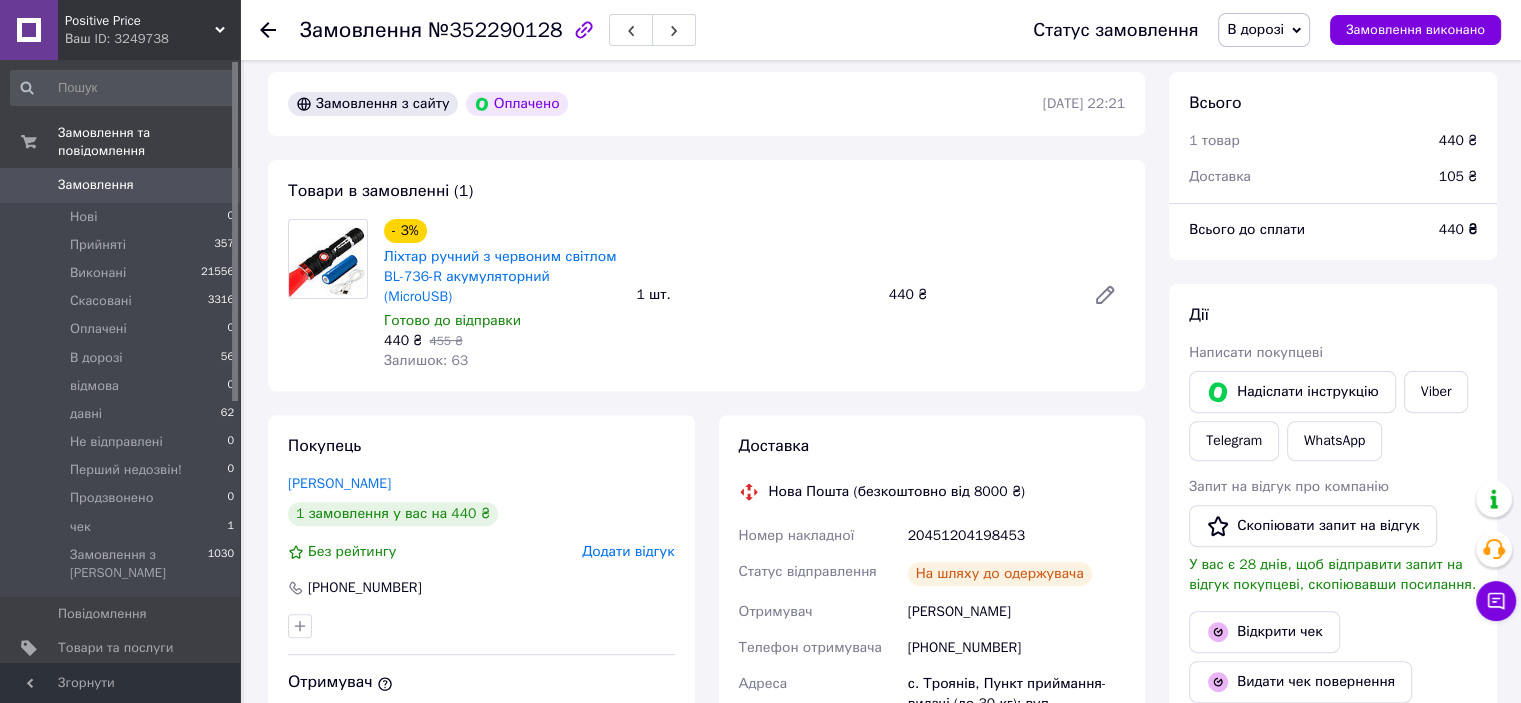 scroll, scrollTop: 500, scrollLeft: 0, axis: vertical 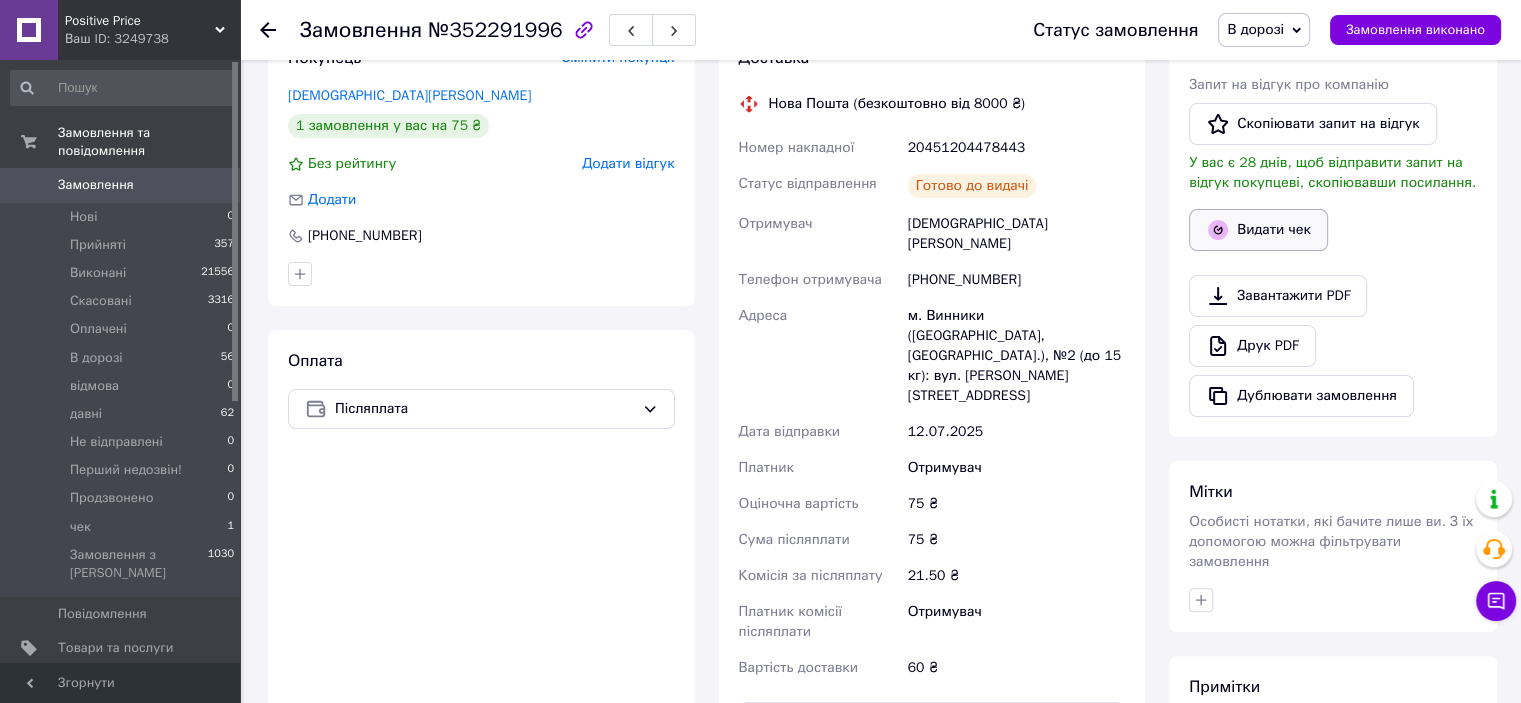 click on "Видати чек" at bounding box center (1258, 230) 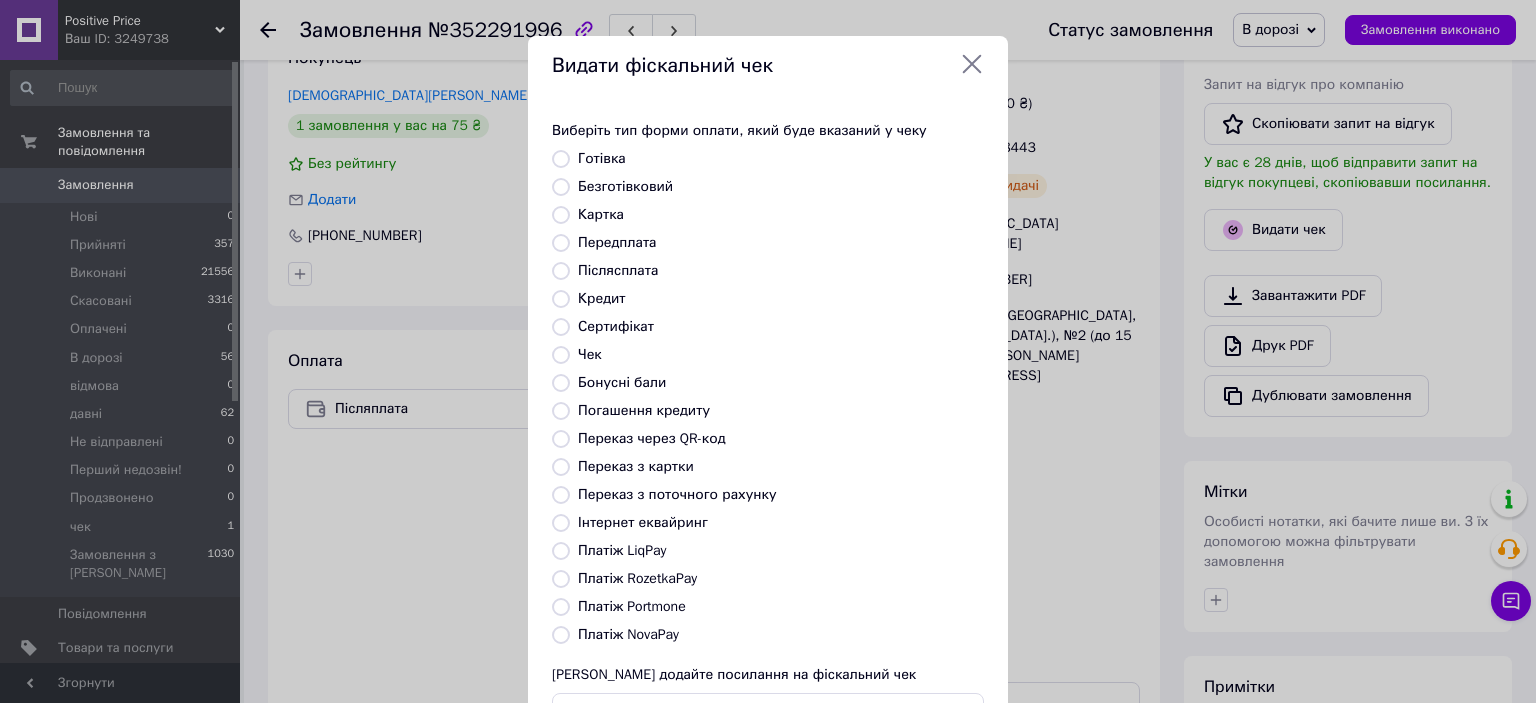 click on "Платіж NovaPay" at bounding box center [561, 635] 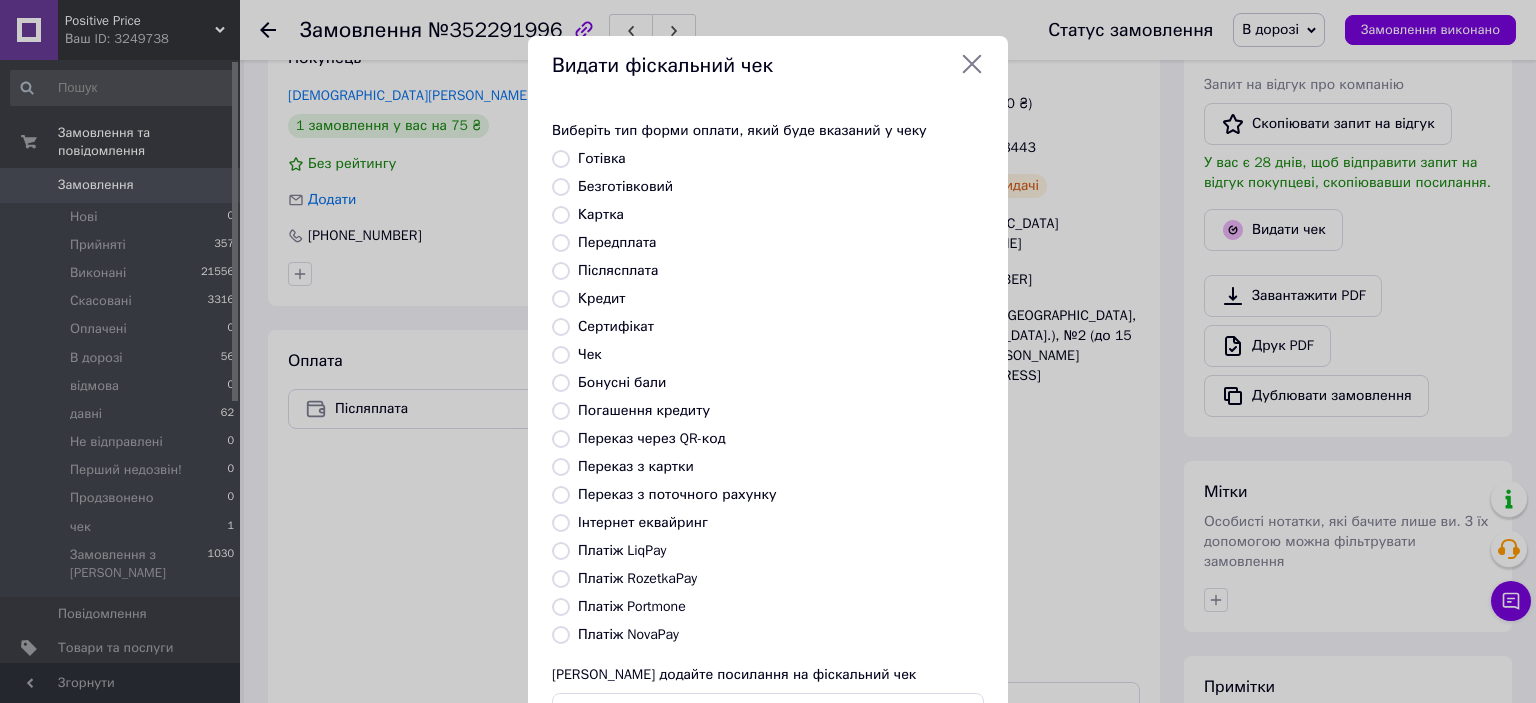radio on "true" 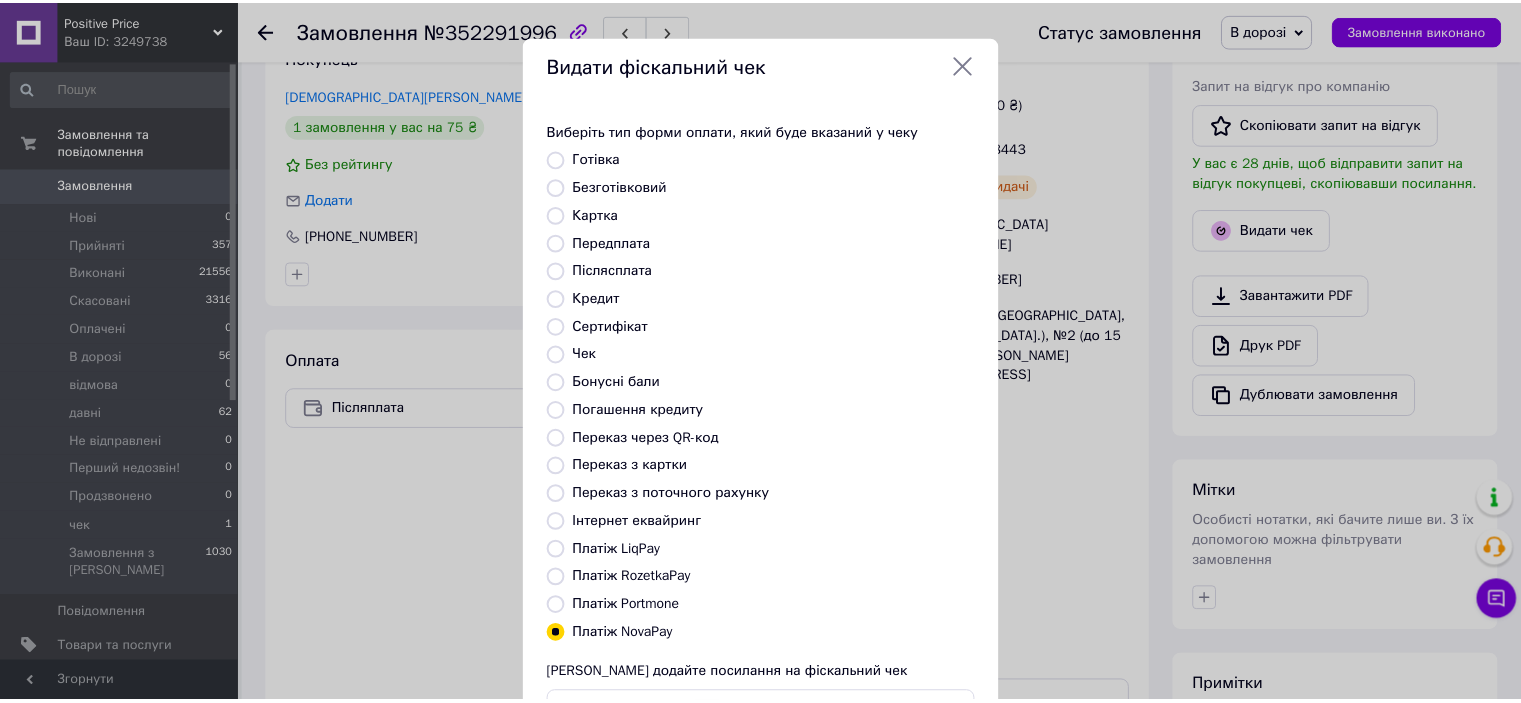 scroll, scrollTop: 155, scrollLeft: 0, axis: vertical 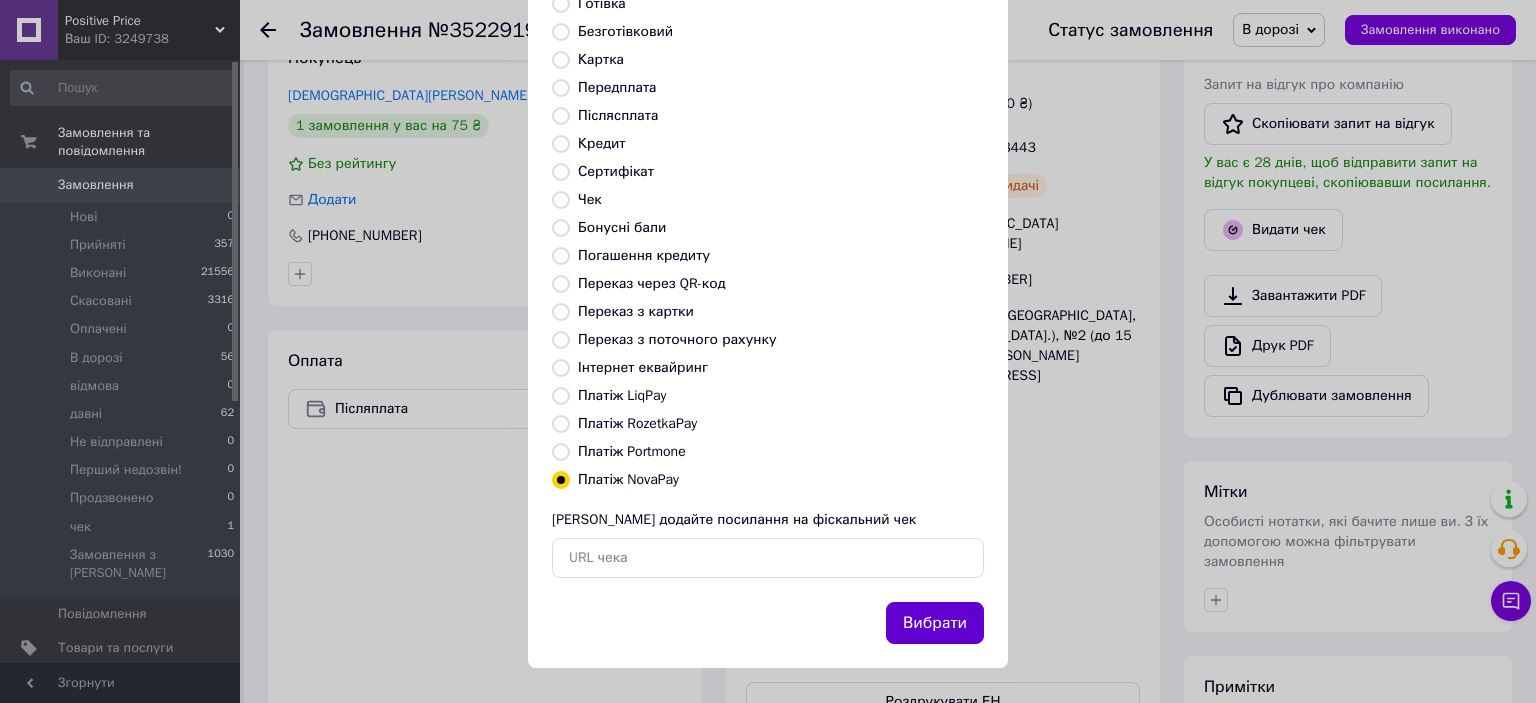 click on "Вибрати" at bounding box center (935, 623) 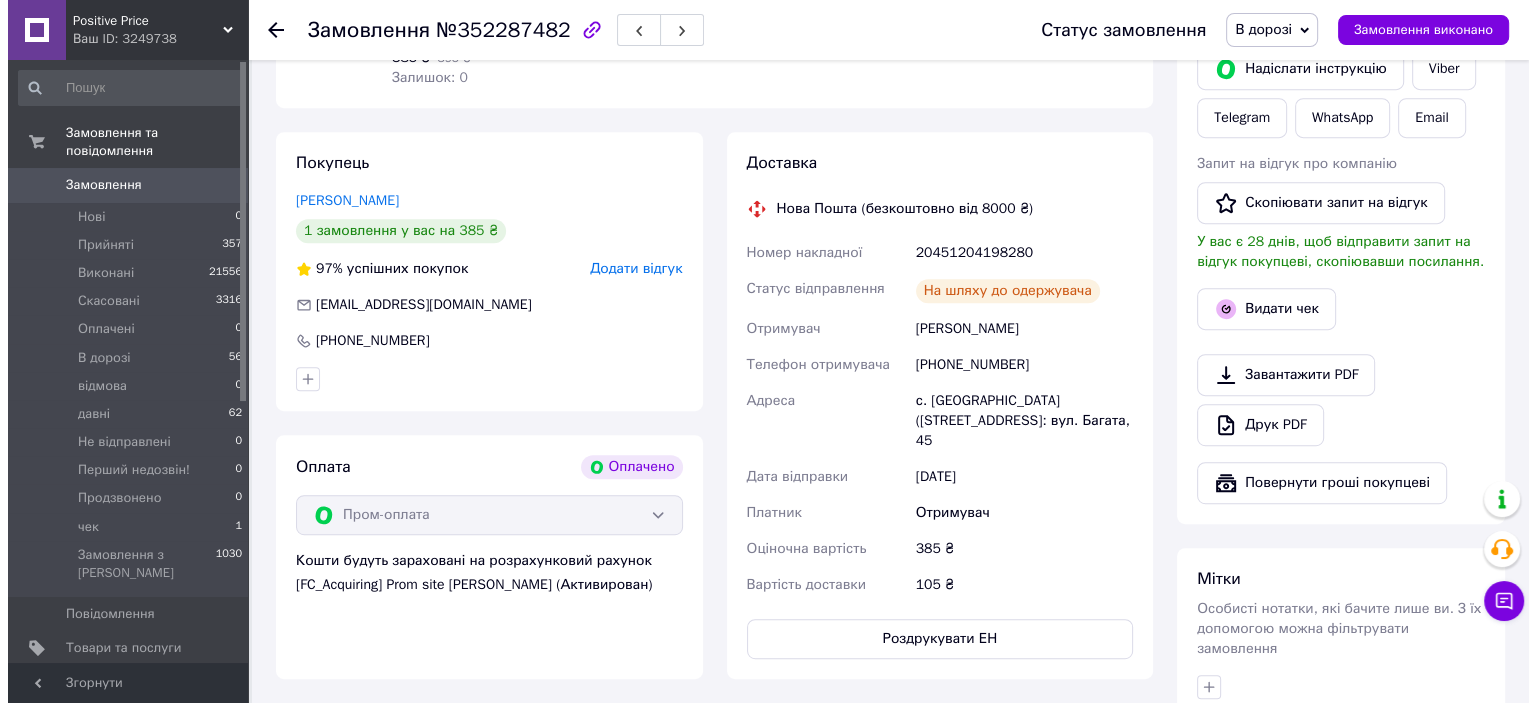 scroll, scrollTop: 900, scrollLeft: 0, axis: vertical 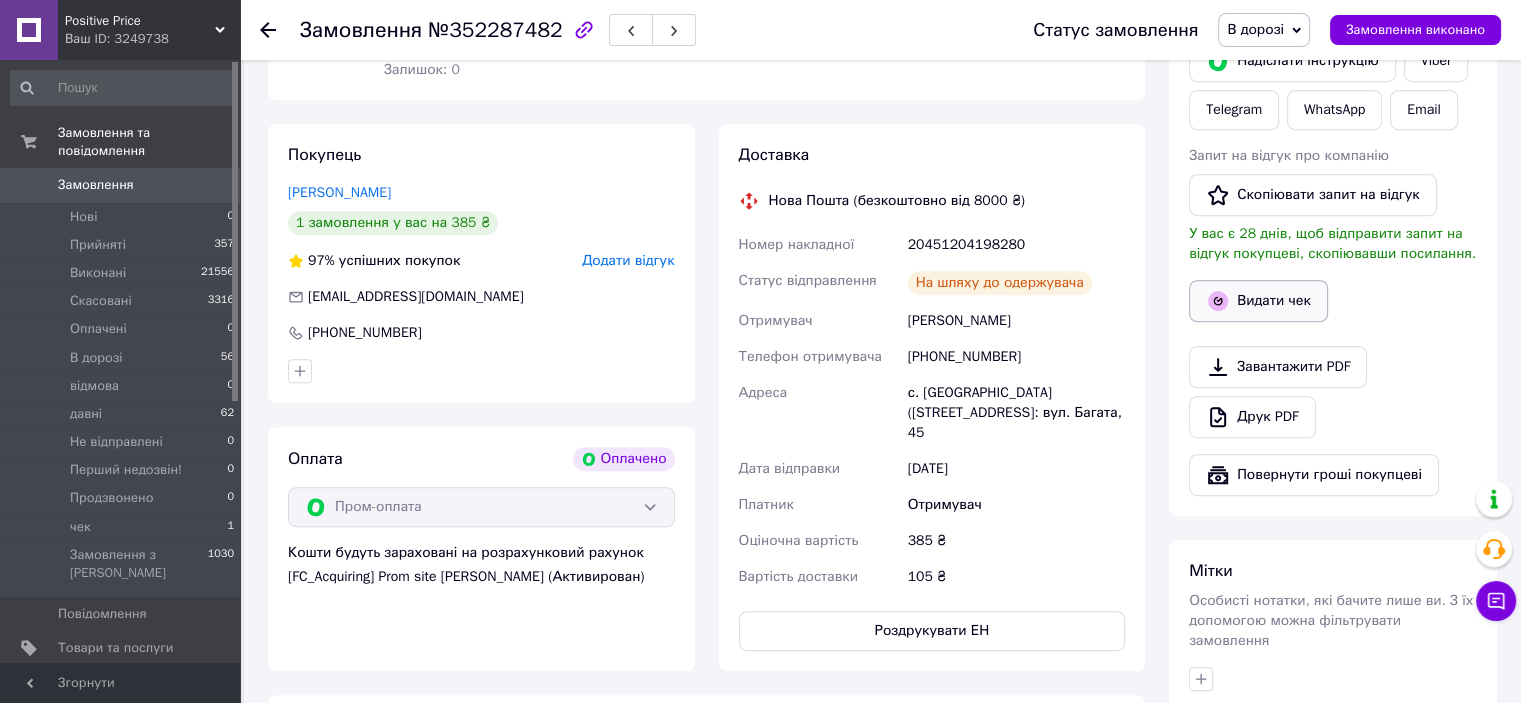 click on "Видати чек" at bounding box center (1258, 301) 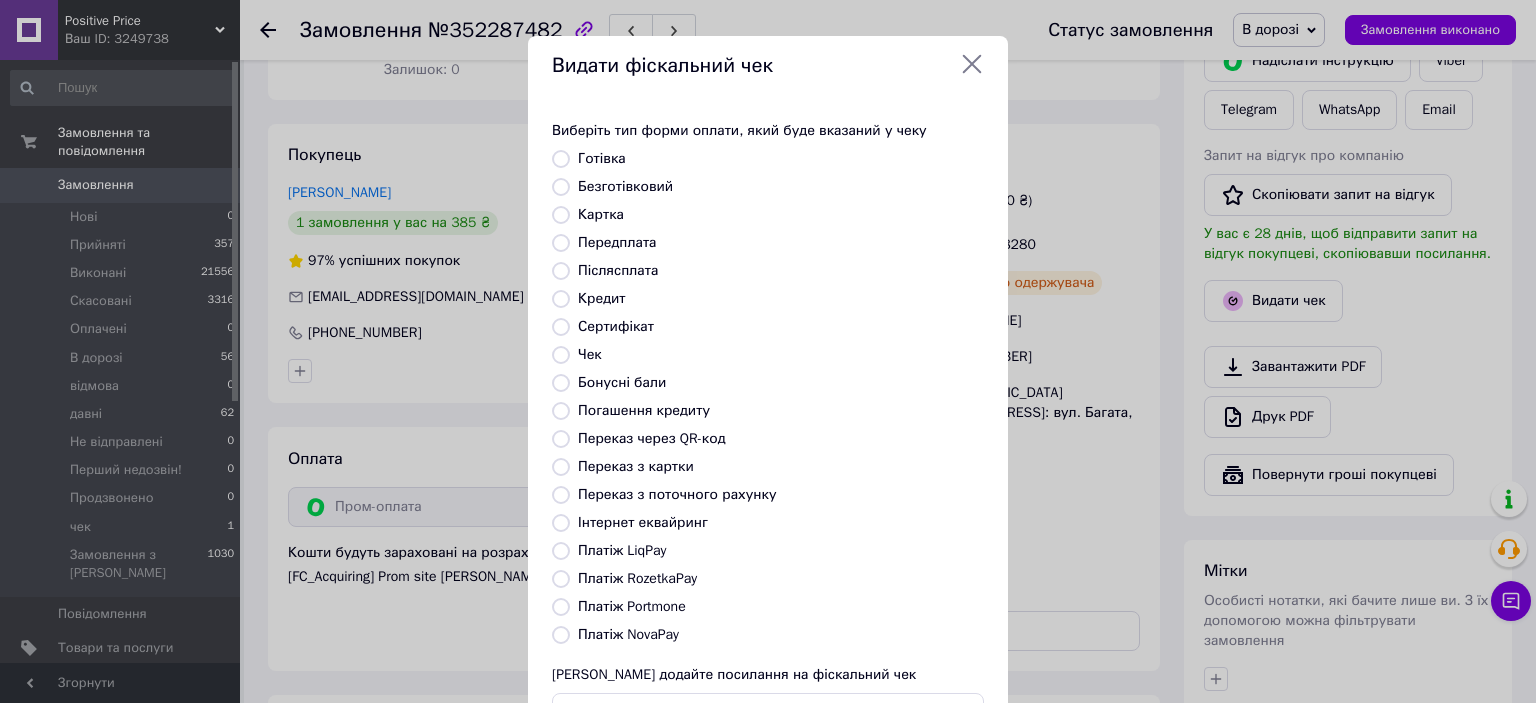 click on "Платіж RozetkaPay" at bounding box center [561, 579] 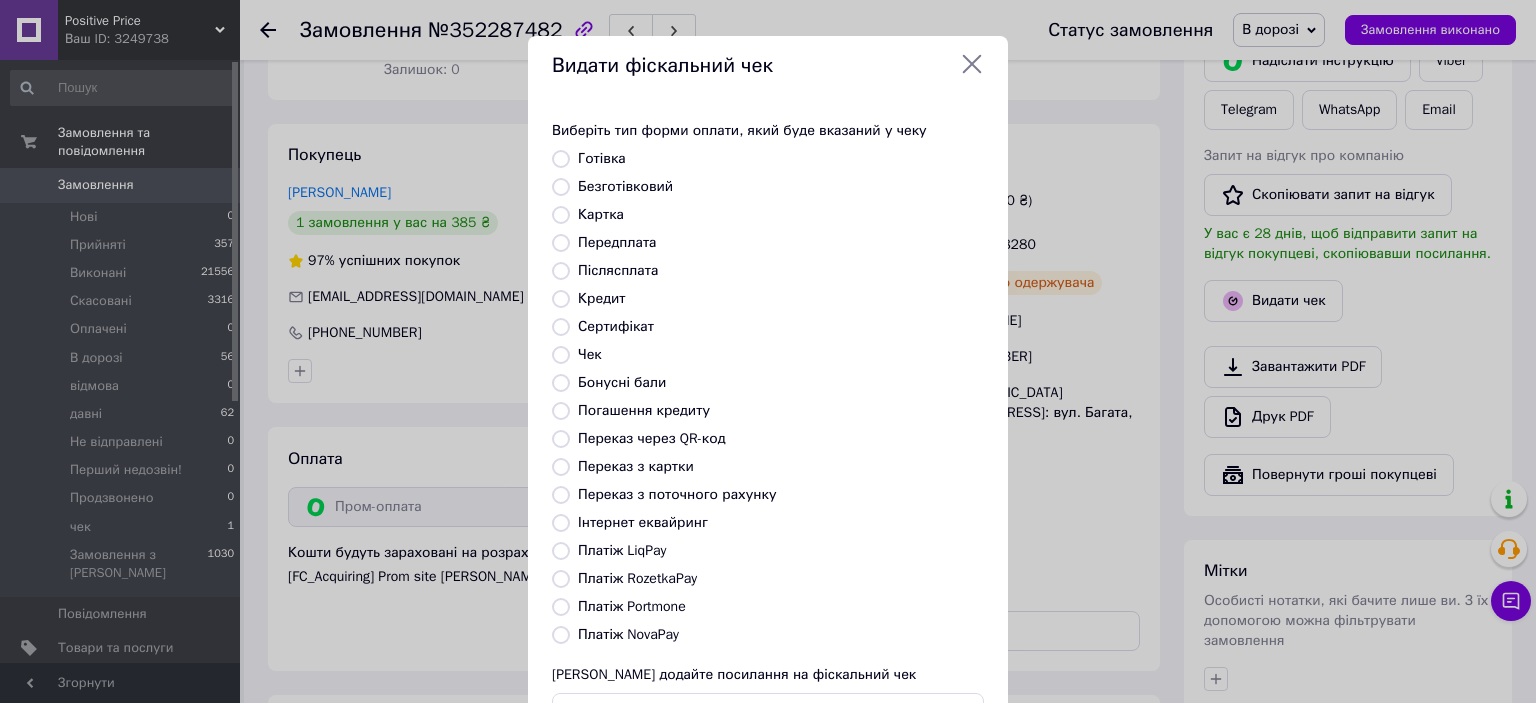 radio on "true" 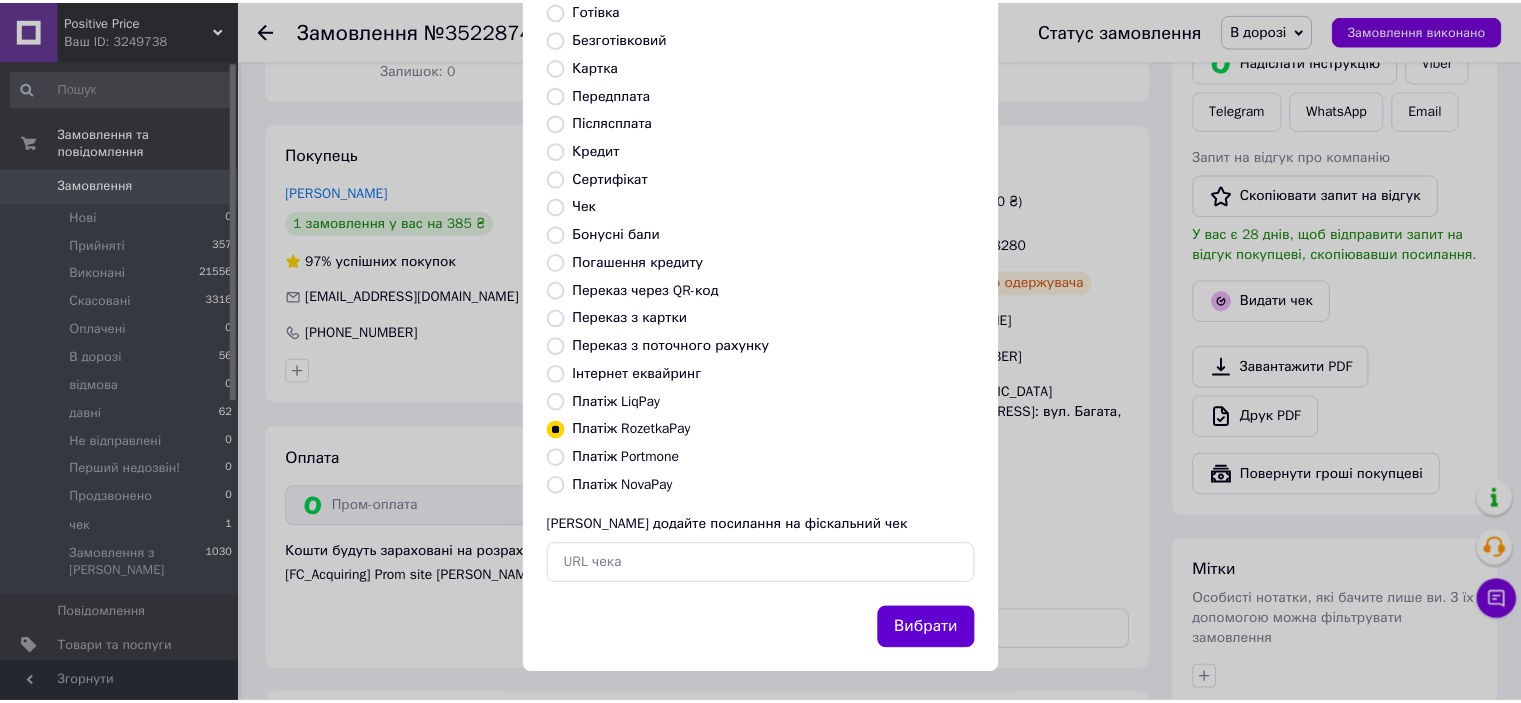 scroll, scrollTop: 155, scrollLeft: 0, axis: vertical 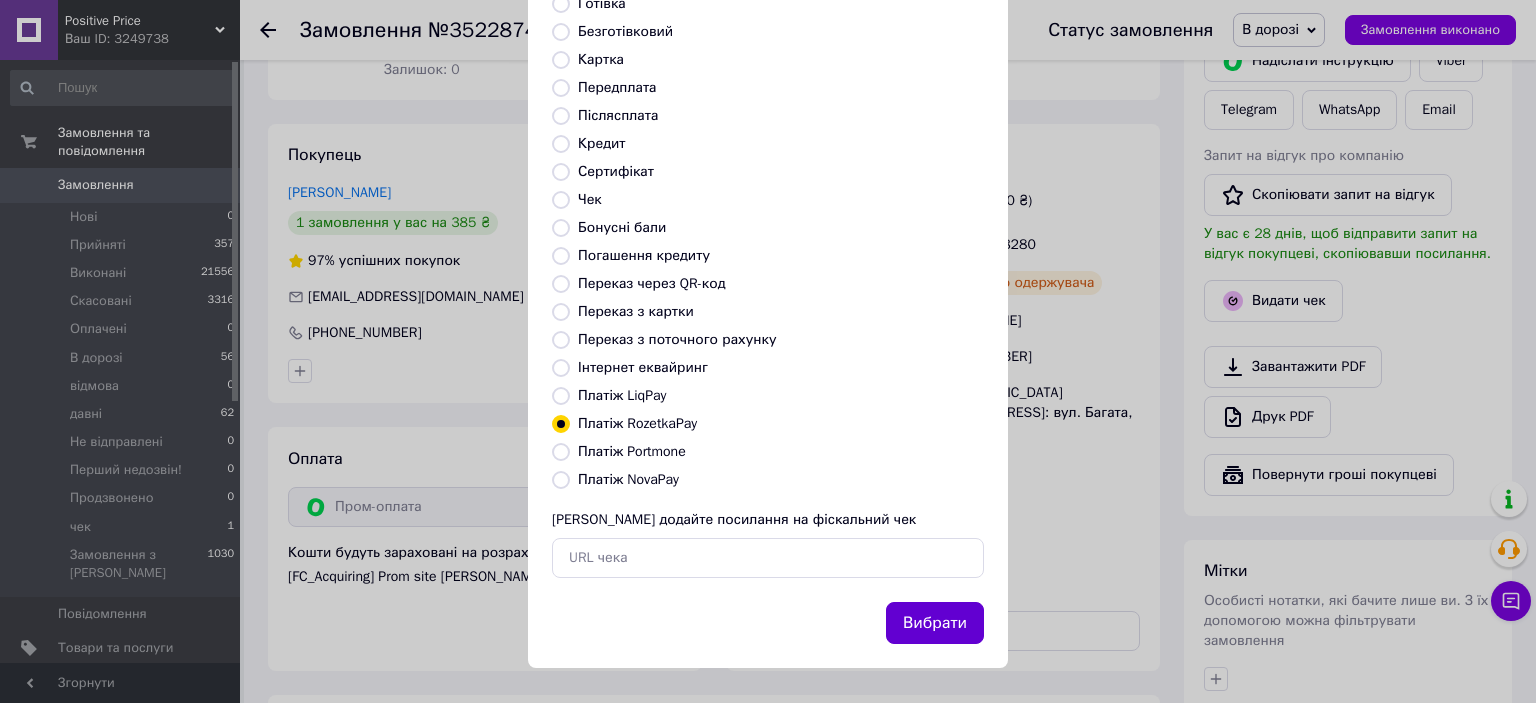 click on "Вибрати" at bounding box center (935, 623) 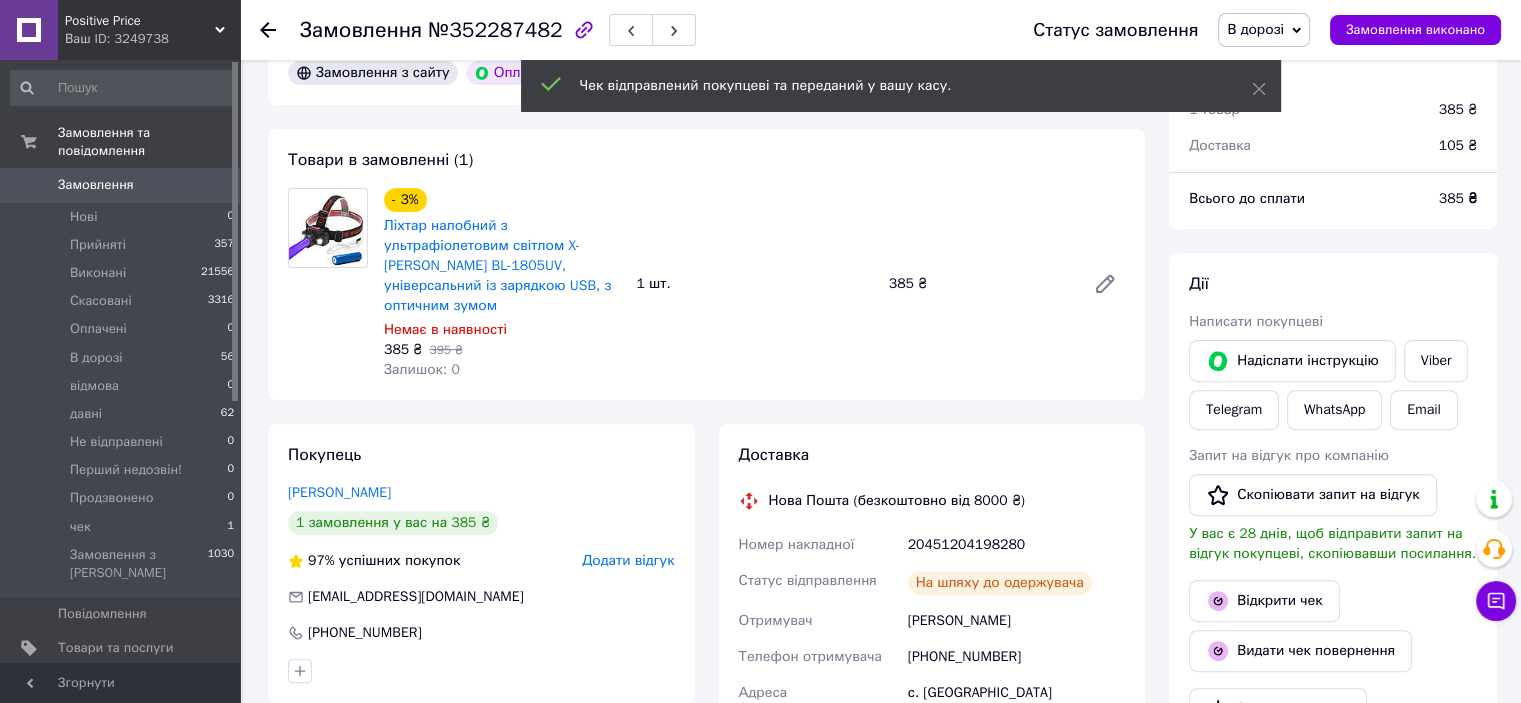 scroll, scrollTop: 600, scrollLeft: 0, axis: vertical 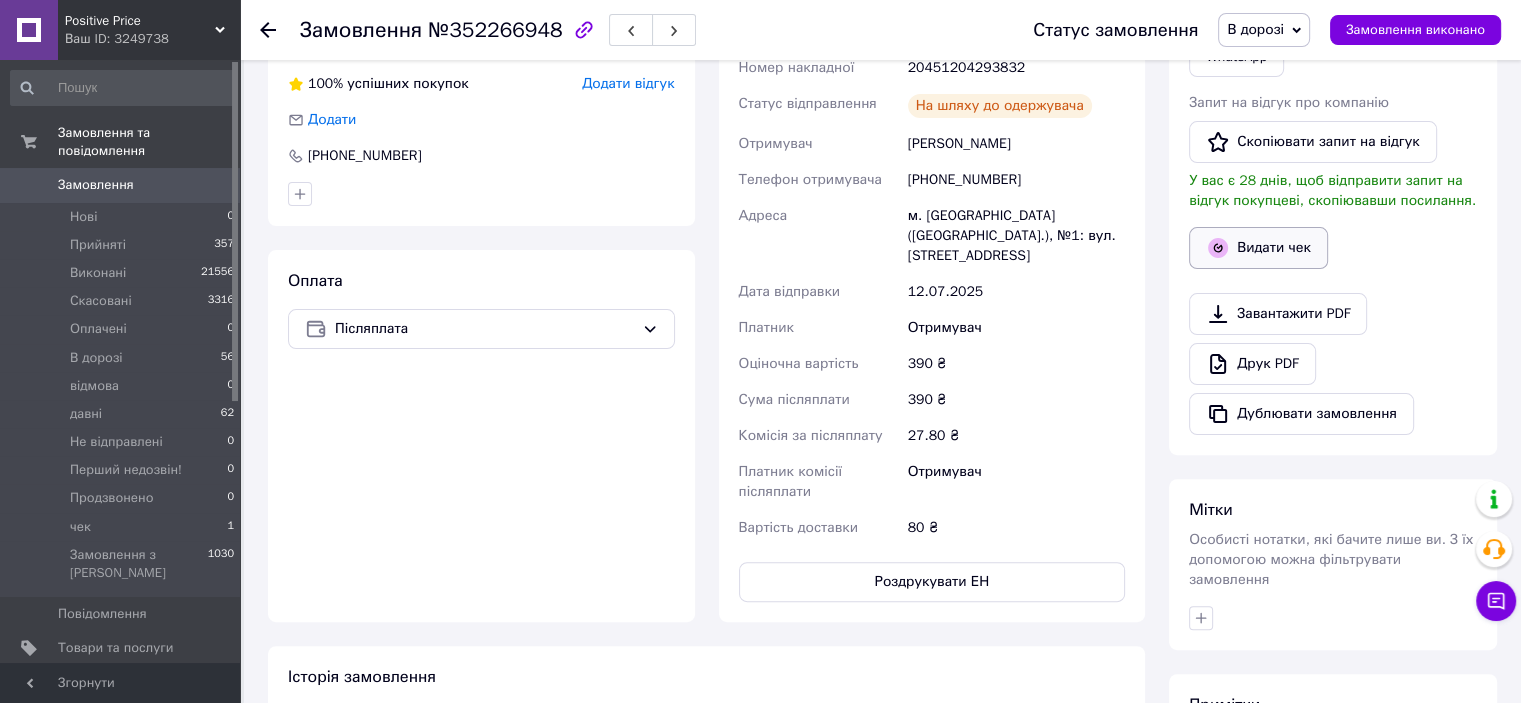 click on "Видати чек" at bounding box center [1258, 248] 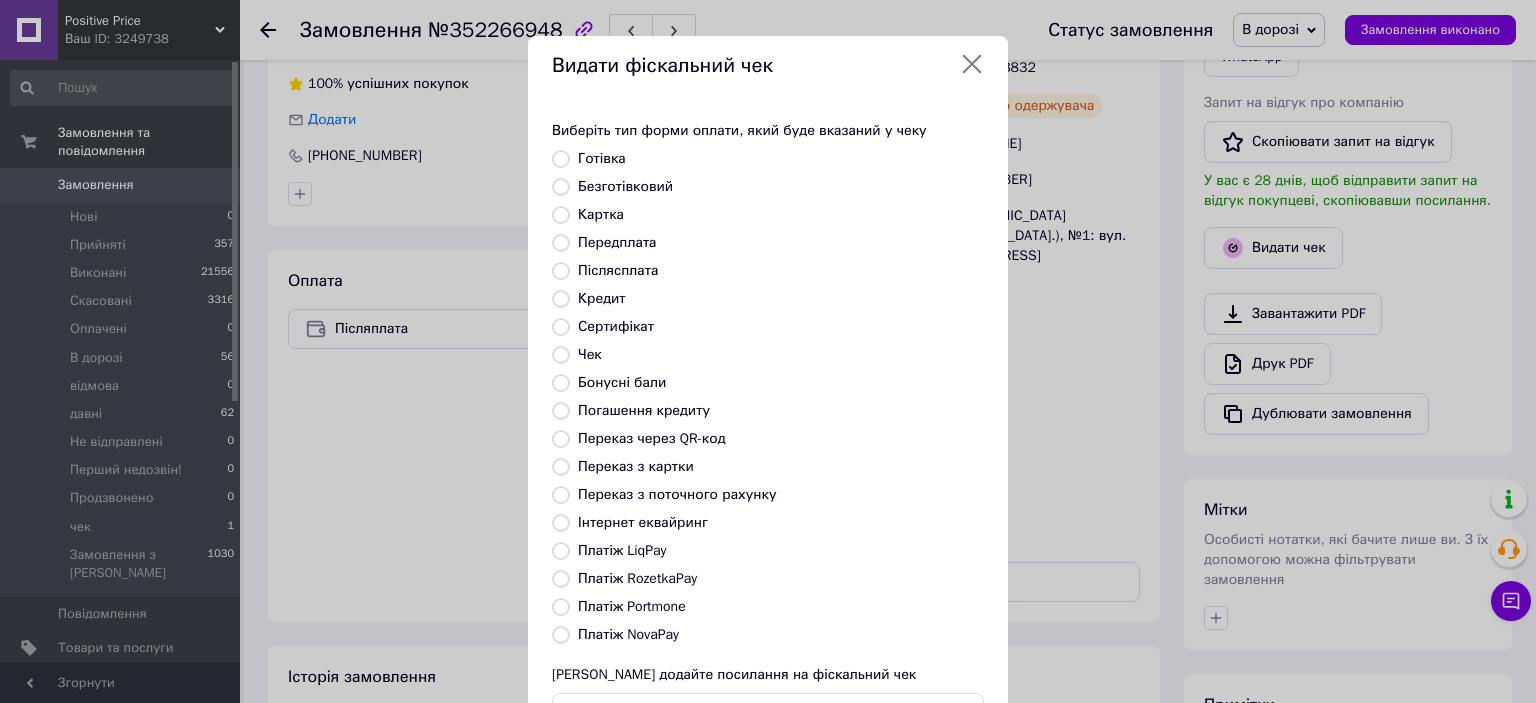 click on "Платіж NovaPay" at bounding box center [561, 635] 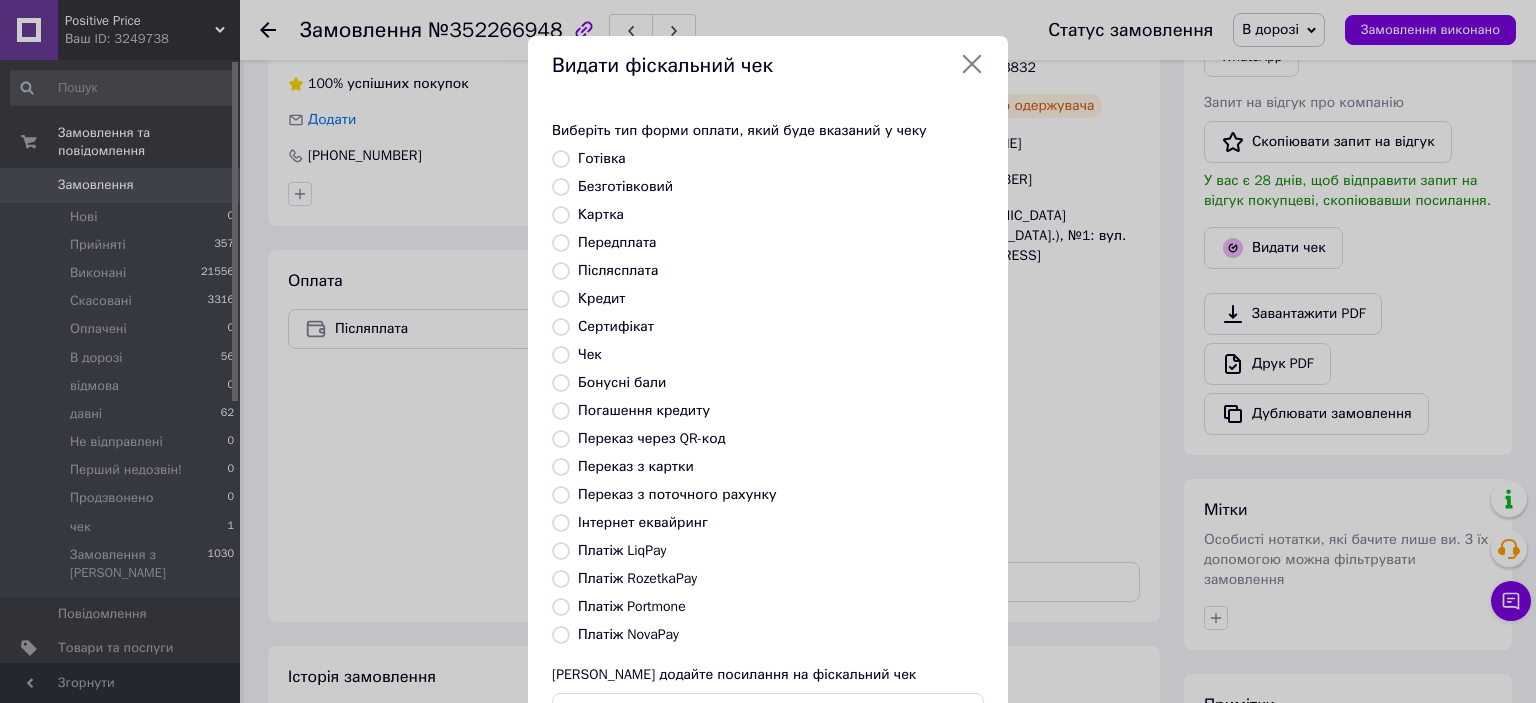 radio on "true" 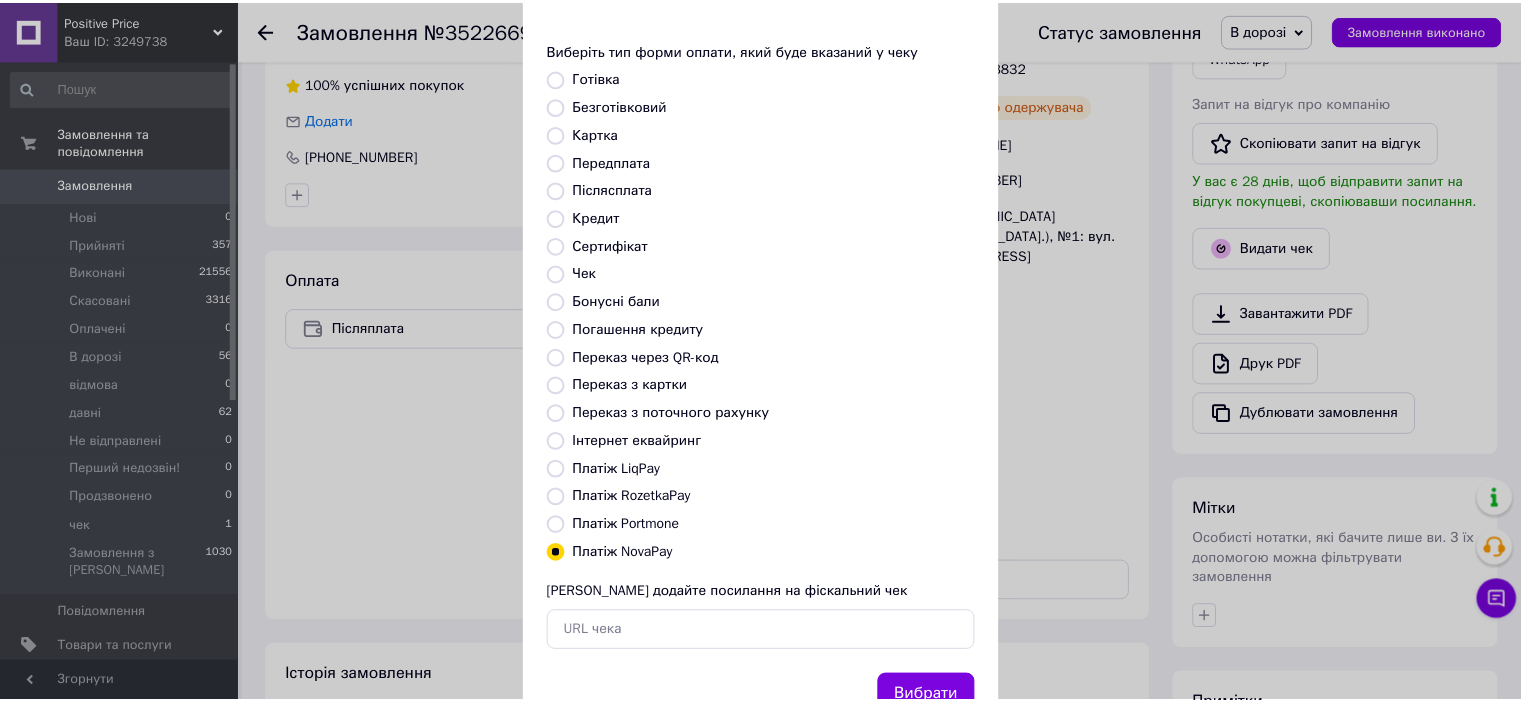 scroll, scrollTop: 155, scrollLeft: 0, axis: vertical 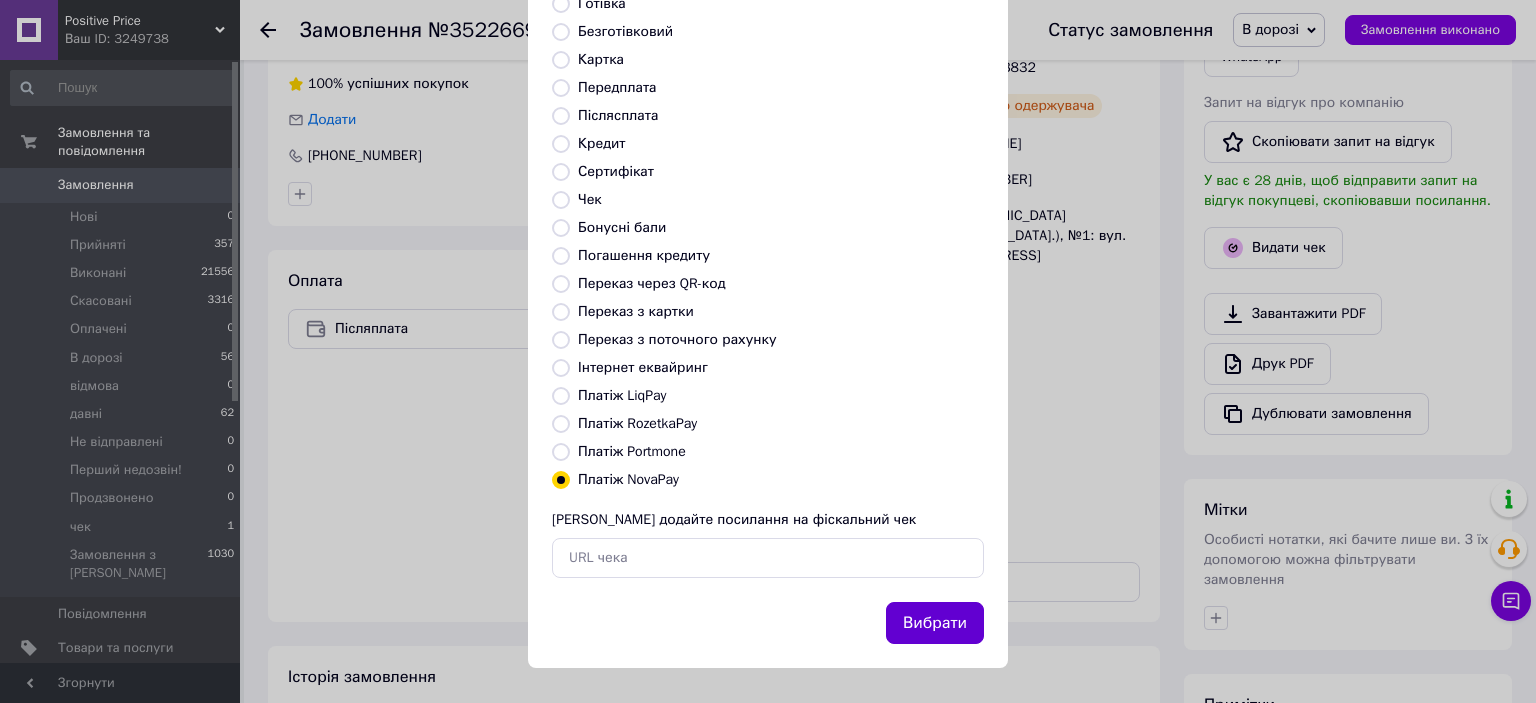 click on "Вибрати" at bounding box center [935, 623] 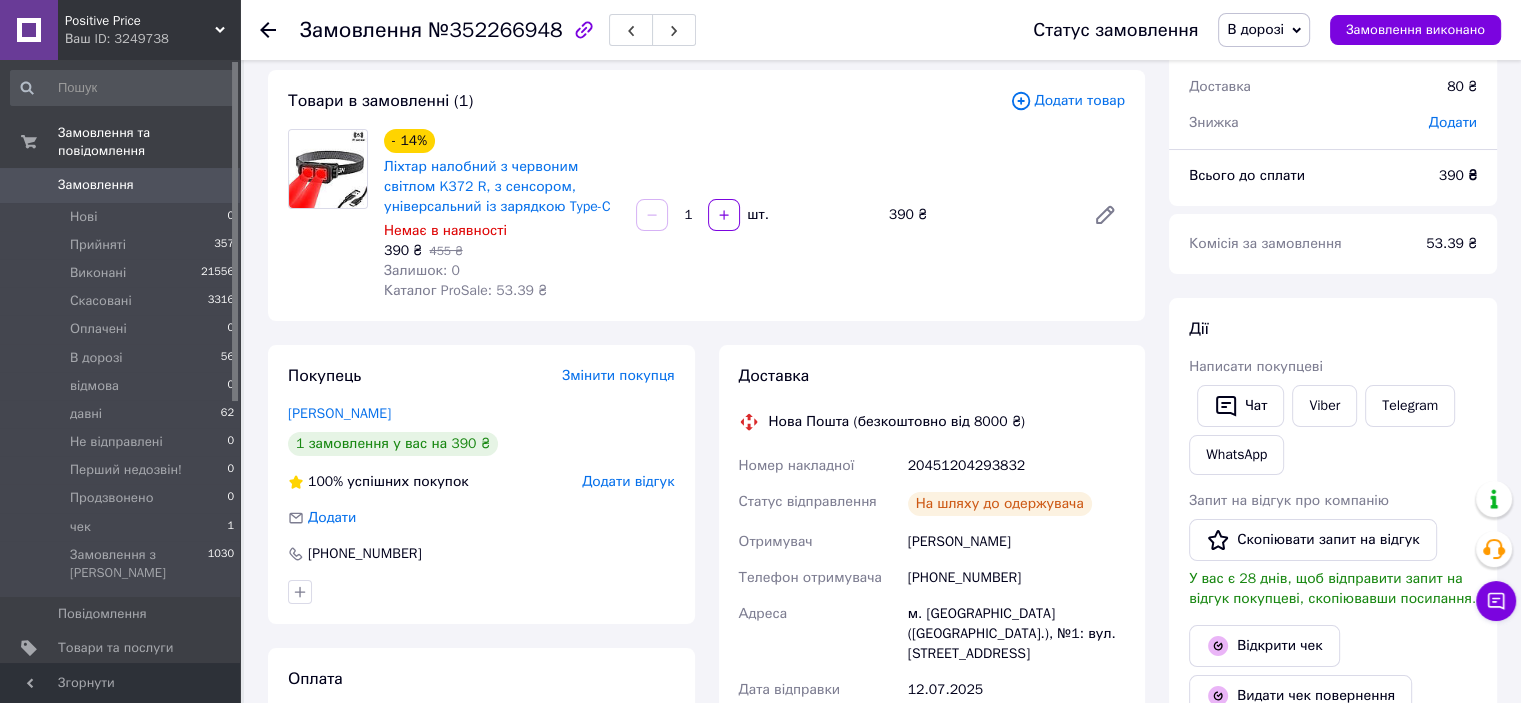 scroll, scrollTop: 100, scrollLeft: 0, axis: vertical 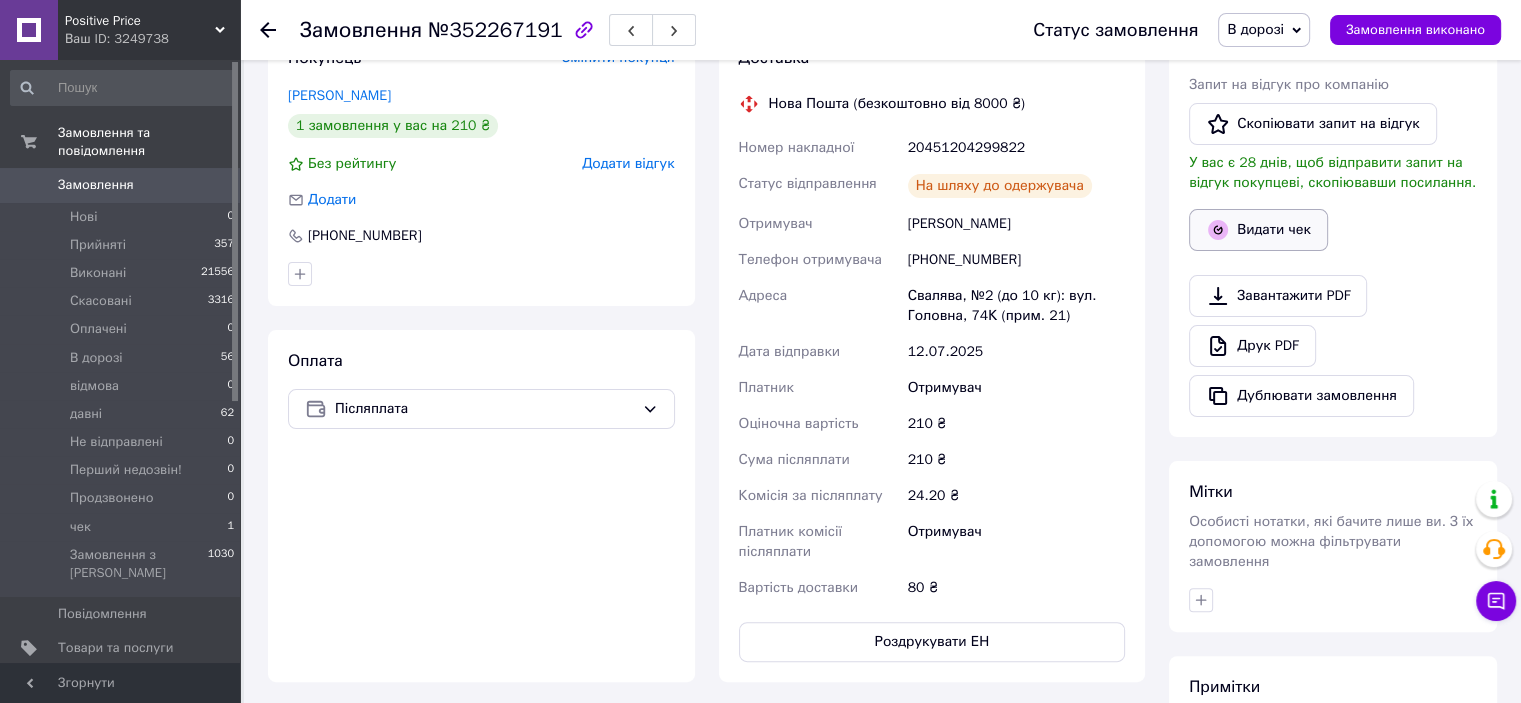 click on "Видати чек" at bounding box center [1258, 230] 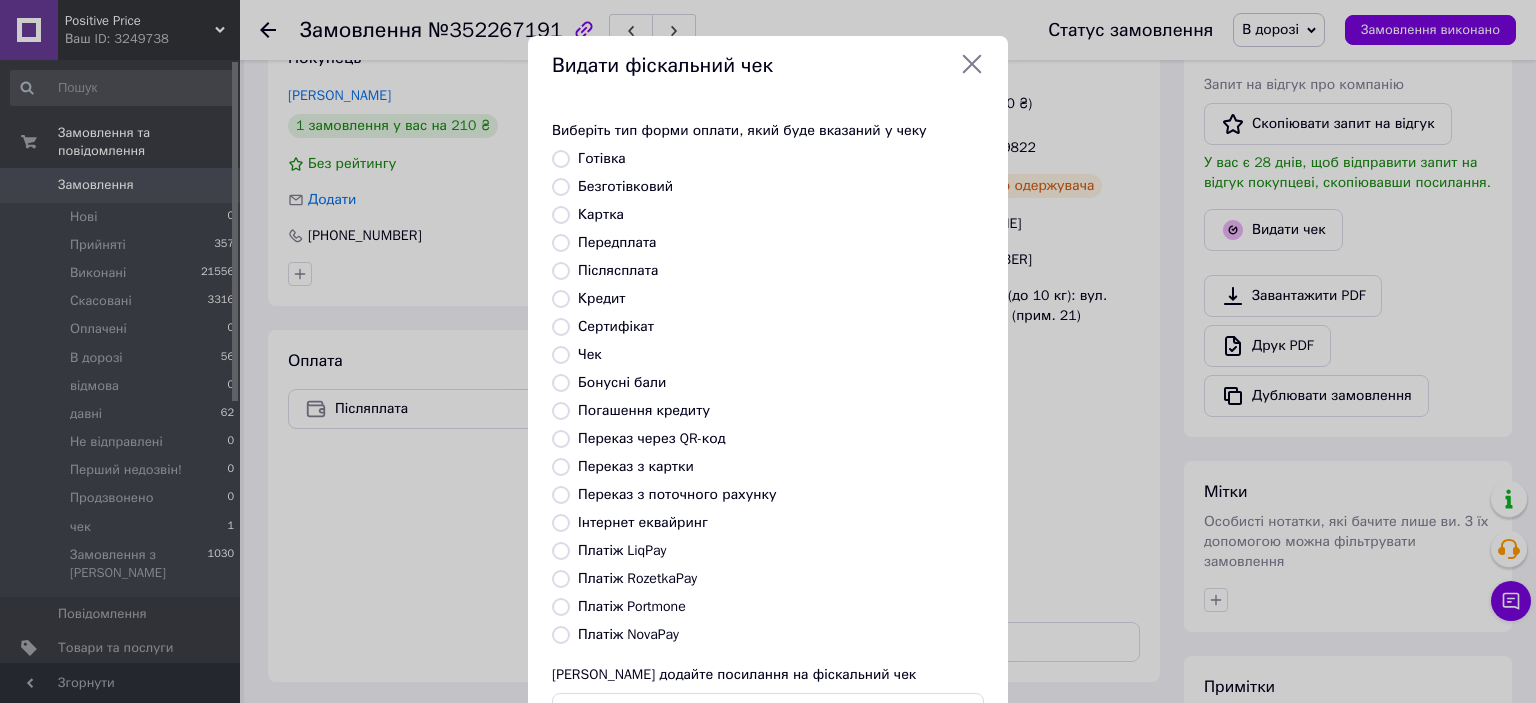 click on "Платіж NovaPay" at bounding box center (561, 635) 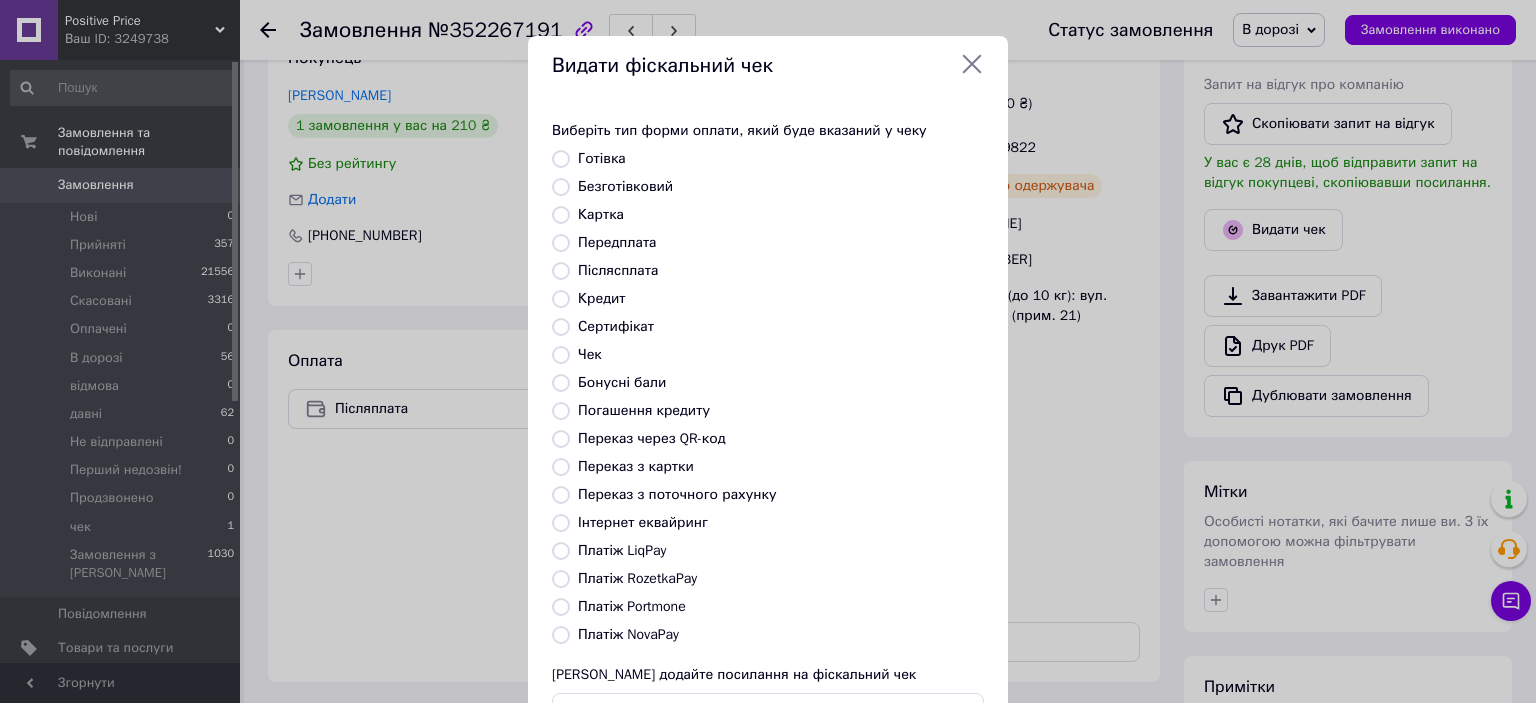 radio on "true" 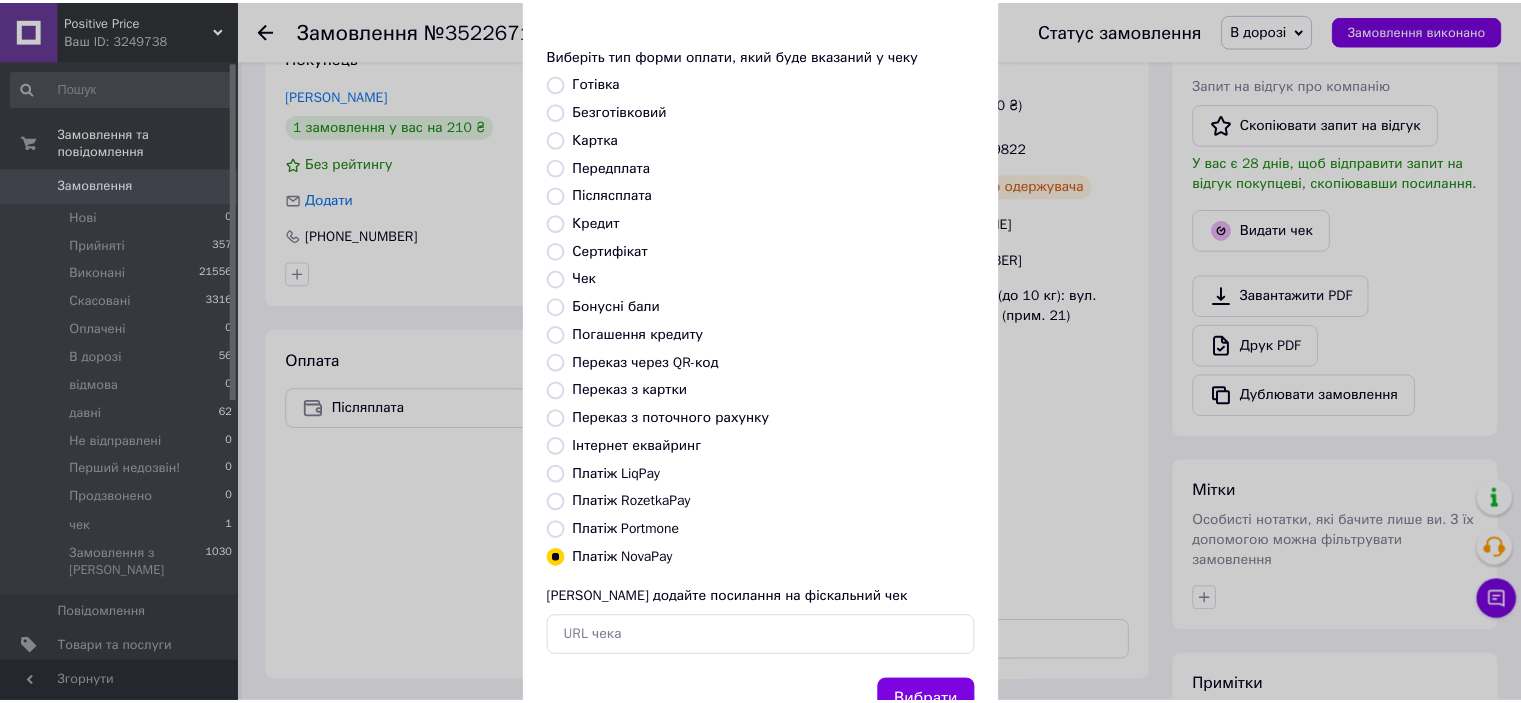 scroll, scrollTop: 155, scrollLeft: 0, axis: vertical 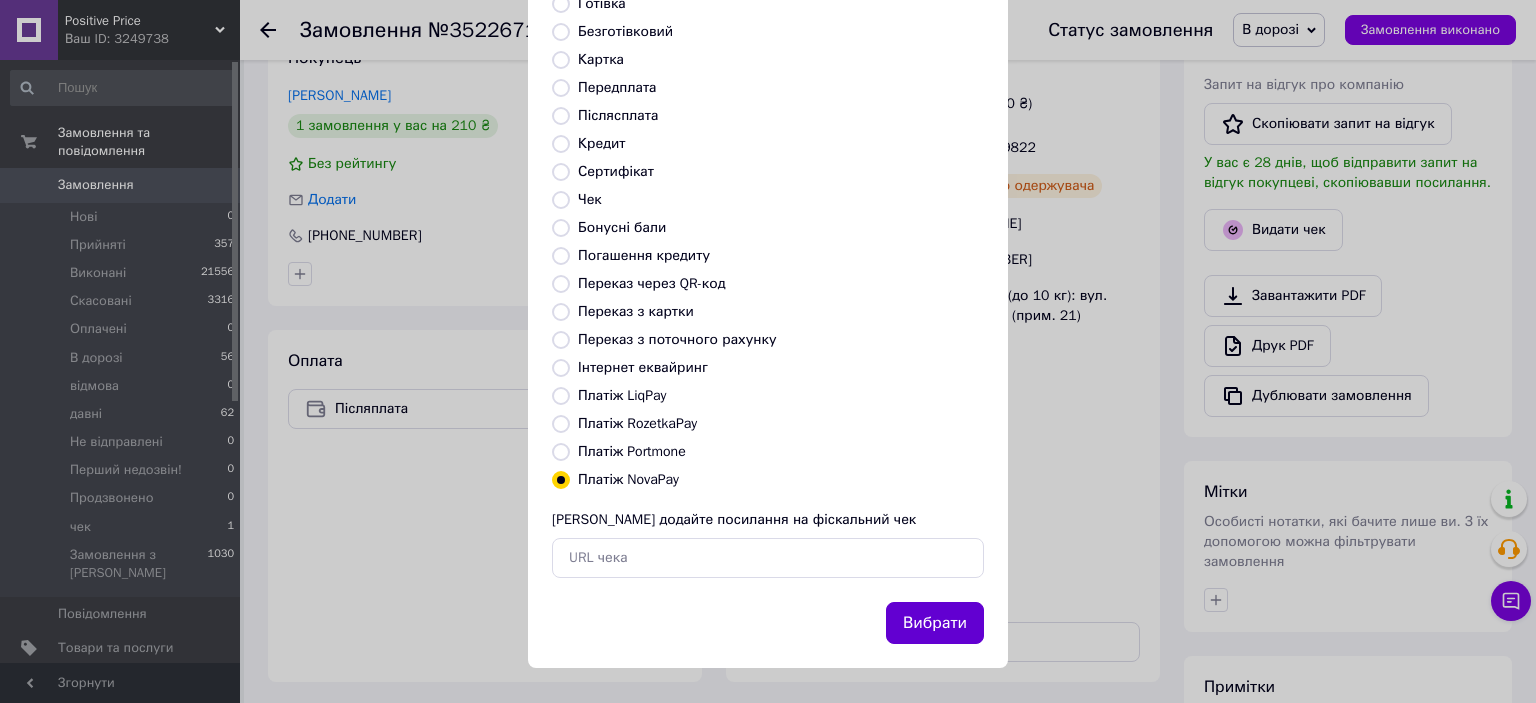 click on "Вибрати" at bounding box center (935, 623) 